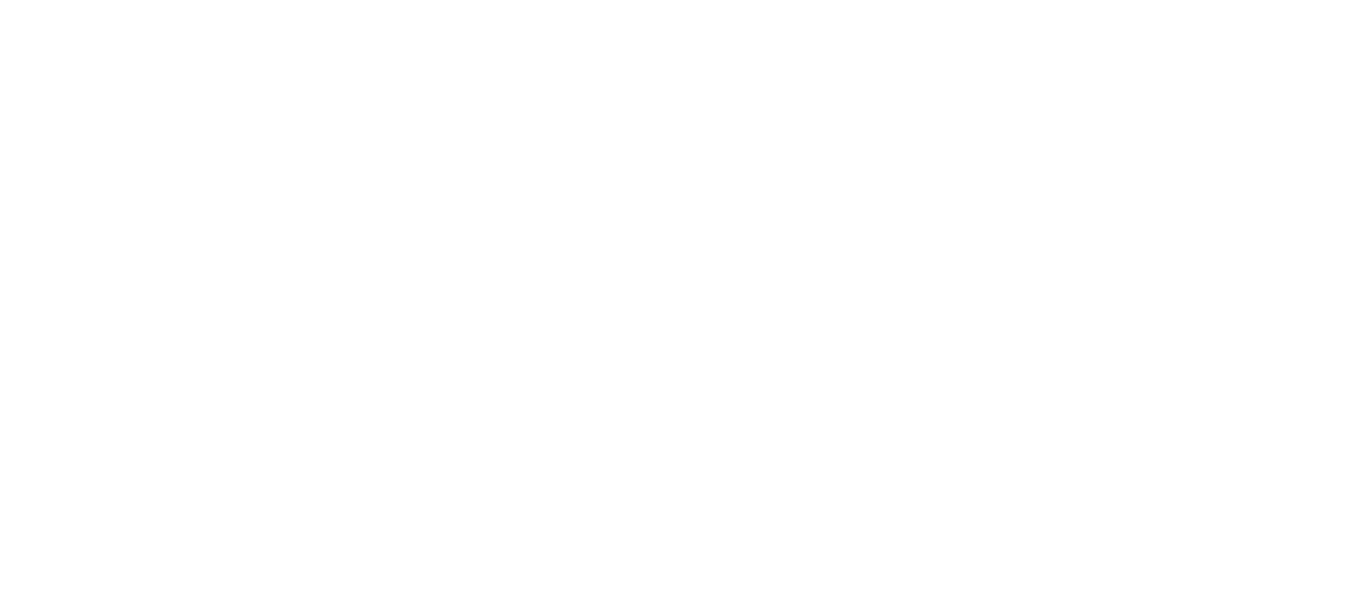 scroll, scrollTop: 0, scrollLeft: 0, axis: both 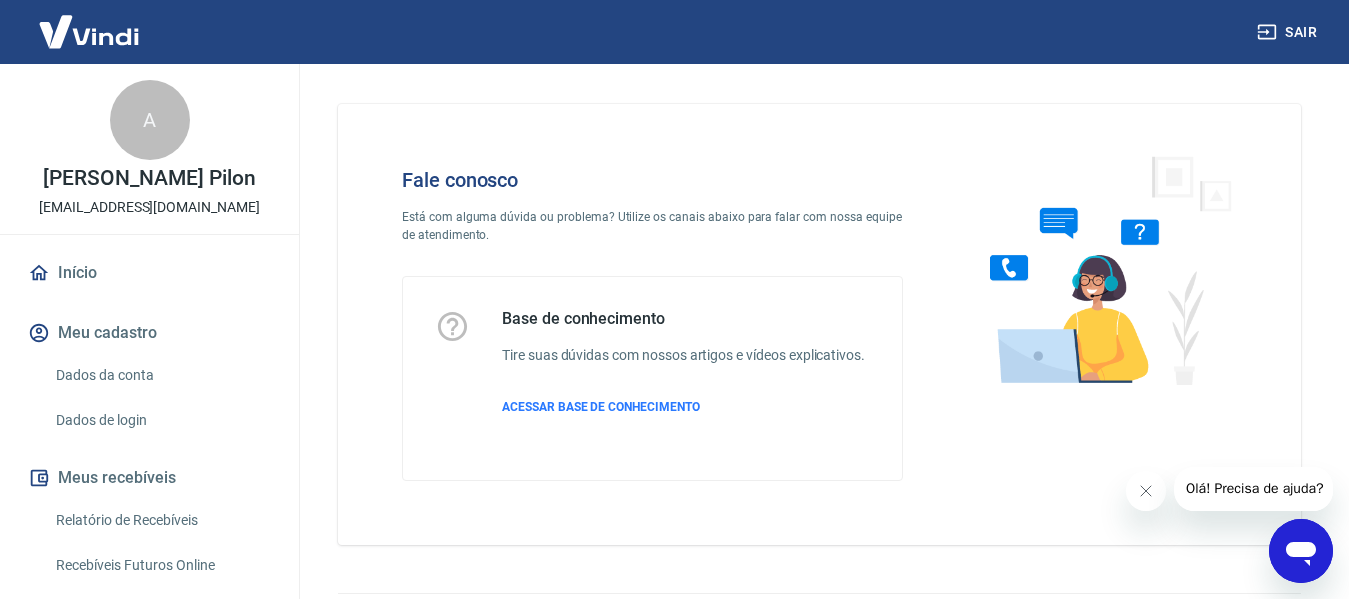 click 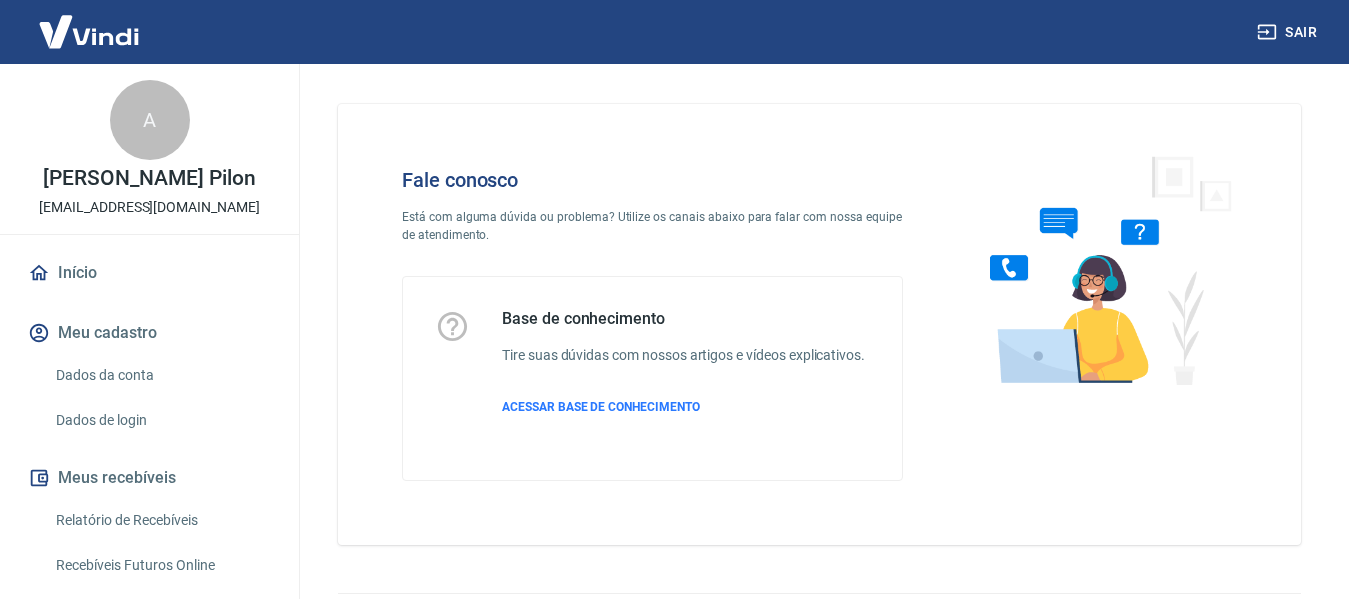 scroll, scrollTop: 0, scrollLeft: 0, axis: both 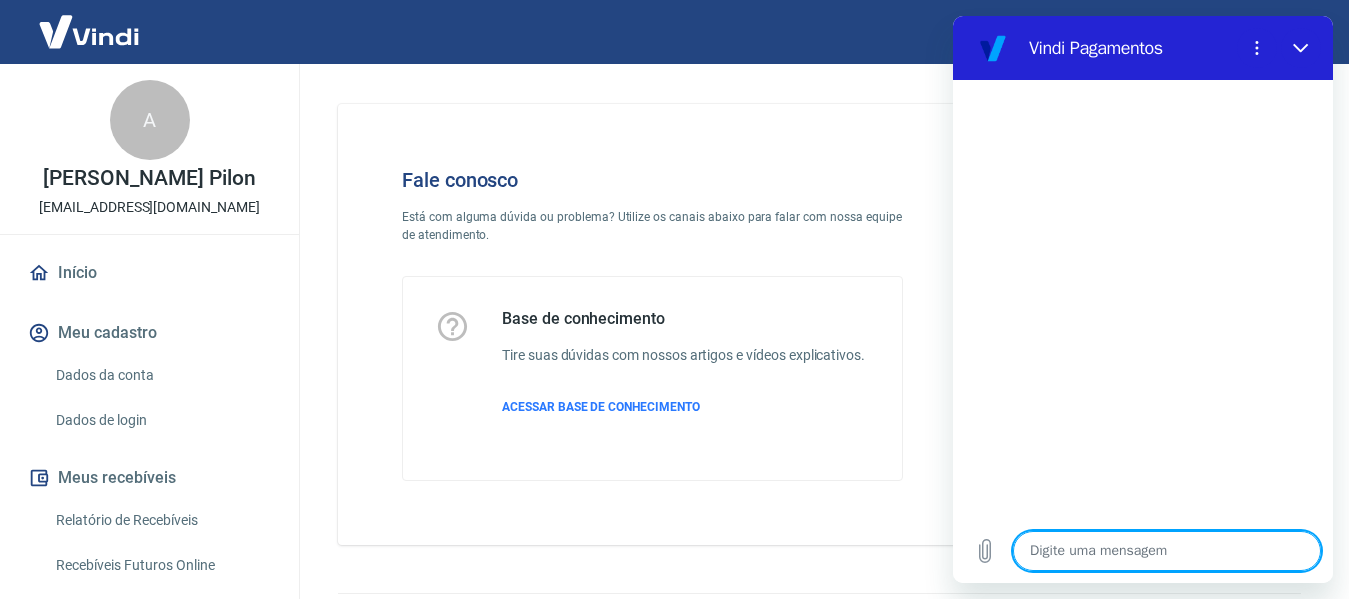 type on "o" 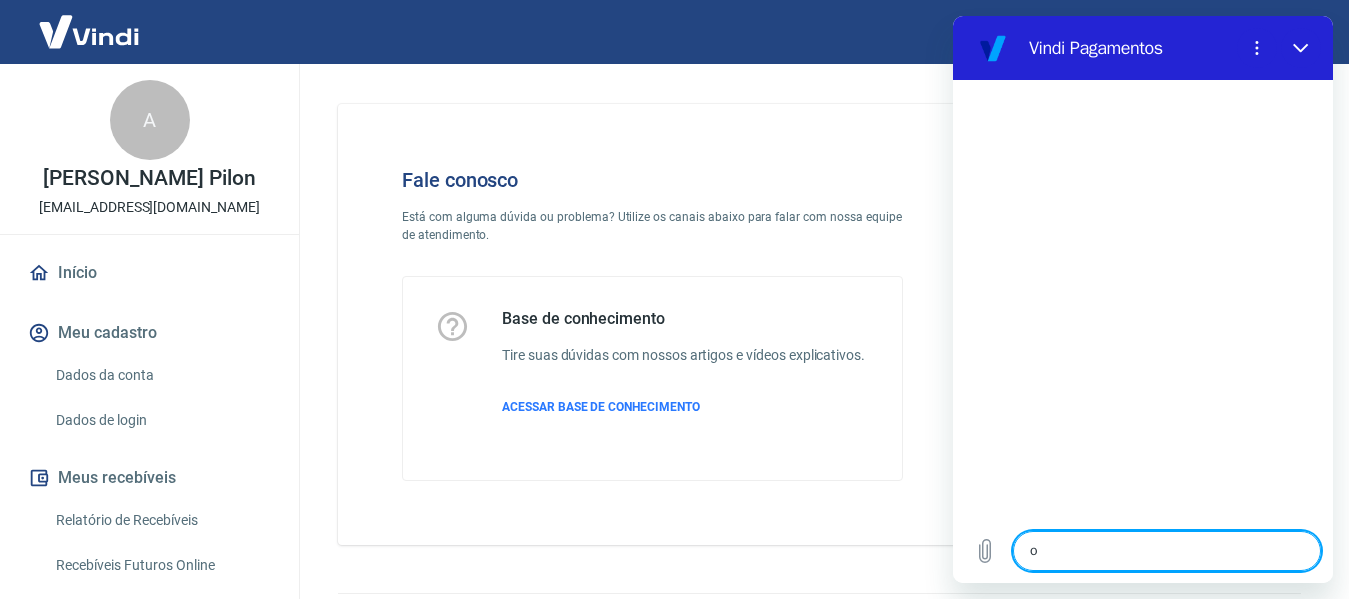 type on "ol" 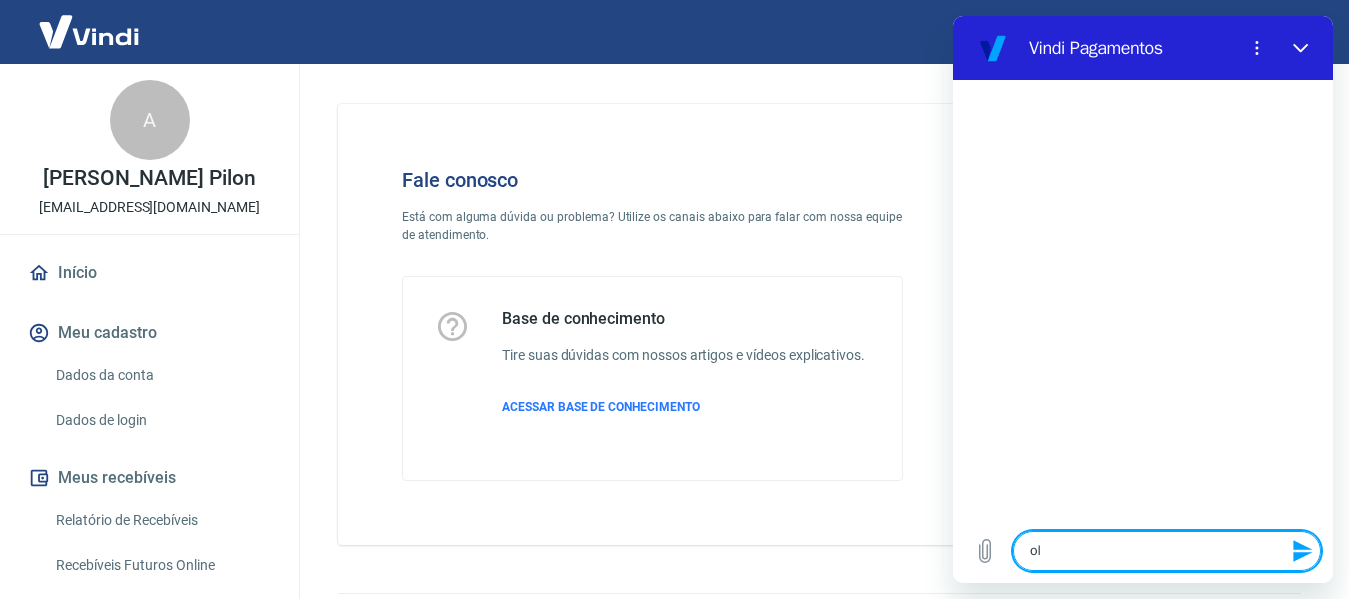 type on "ola" 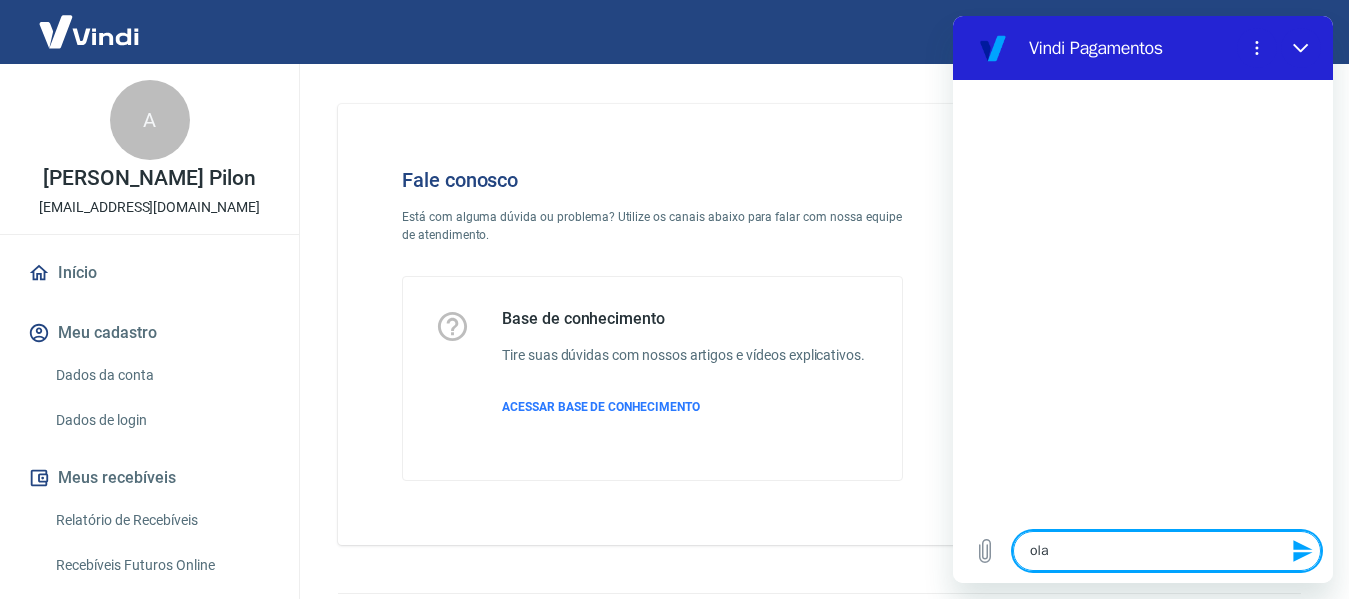 type on "x" 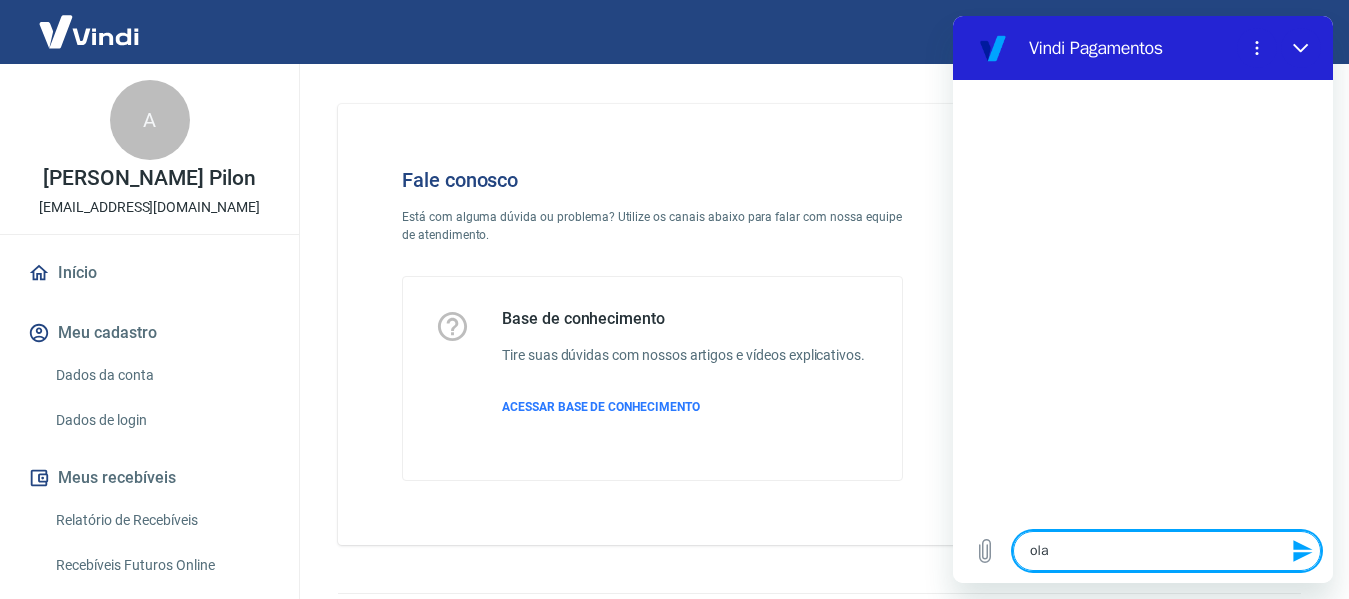 type 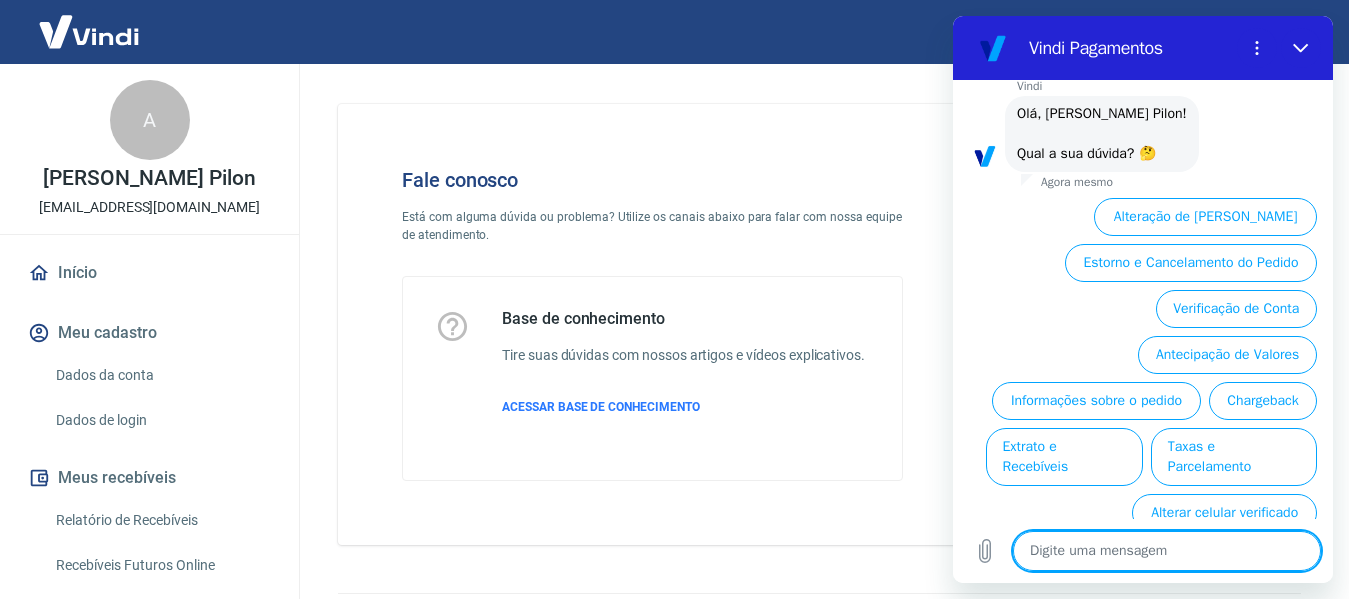 scroll, scrollTop: 134, scrollLeft: 0, axis: vertical 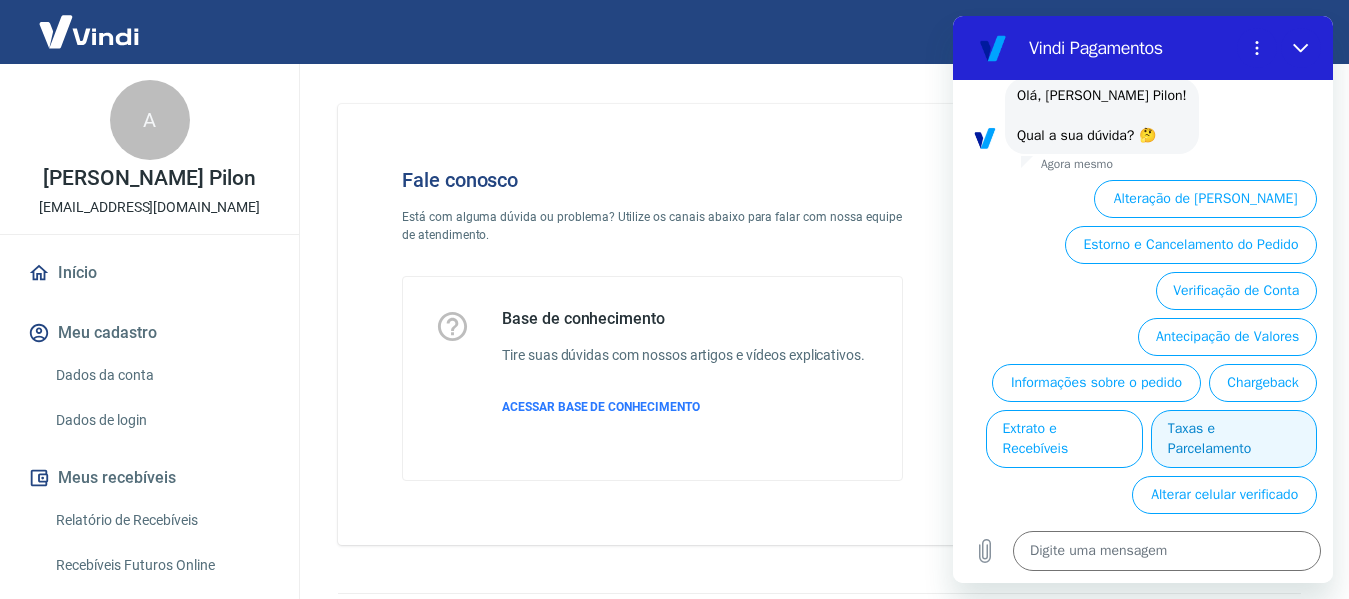 click on "Taxas e Parcelamento" at bounding box center (1234, 439) 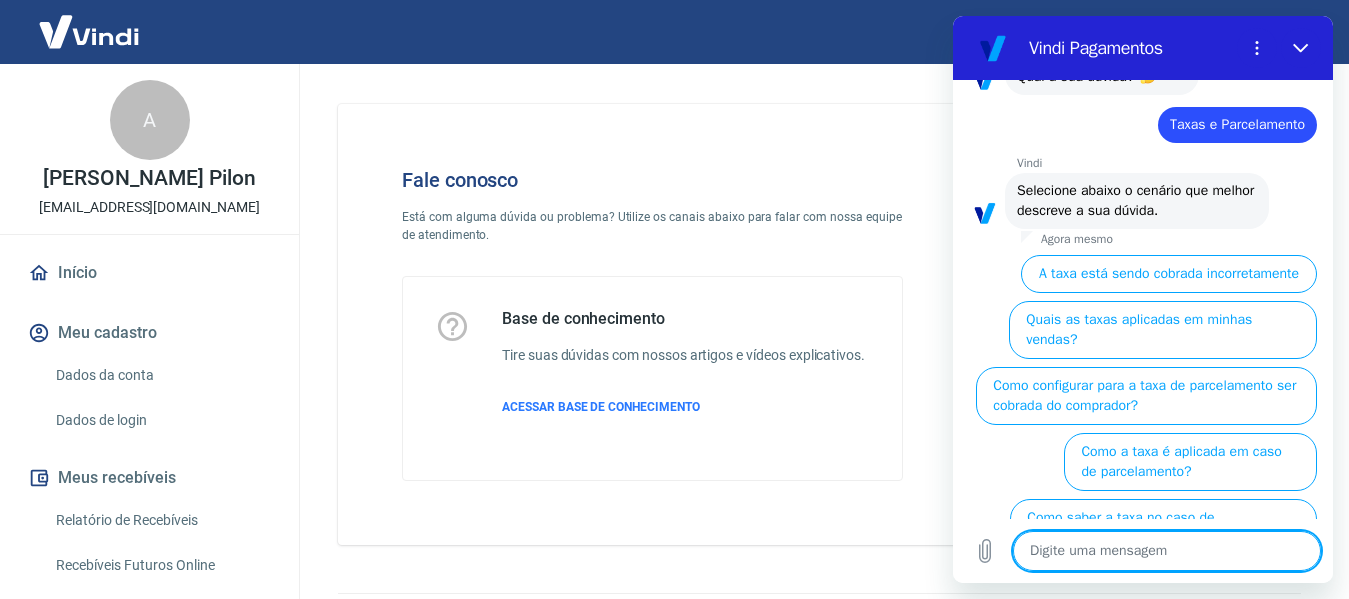 scroll, scrollTop: 170, scrollLeft: 0, axis: vertical 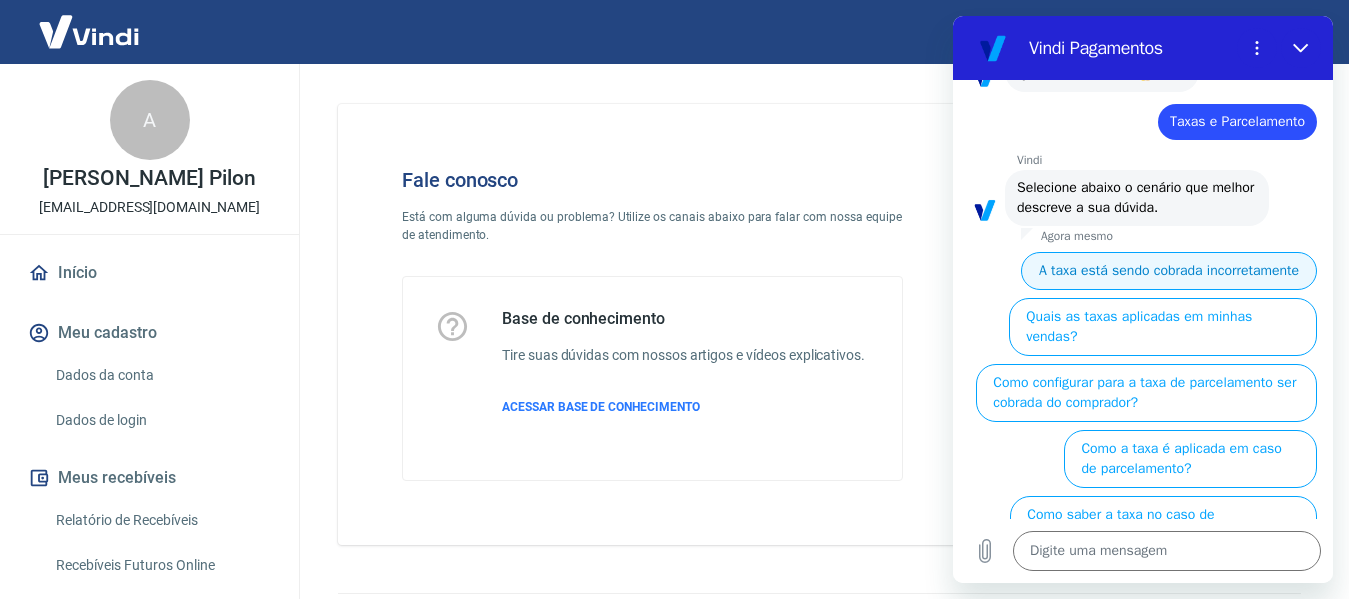 click on "A taxa está sendo cobrada incorretamente" at bounding box center [1169, 271] 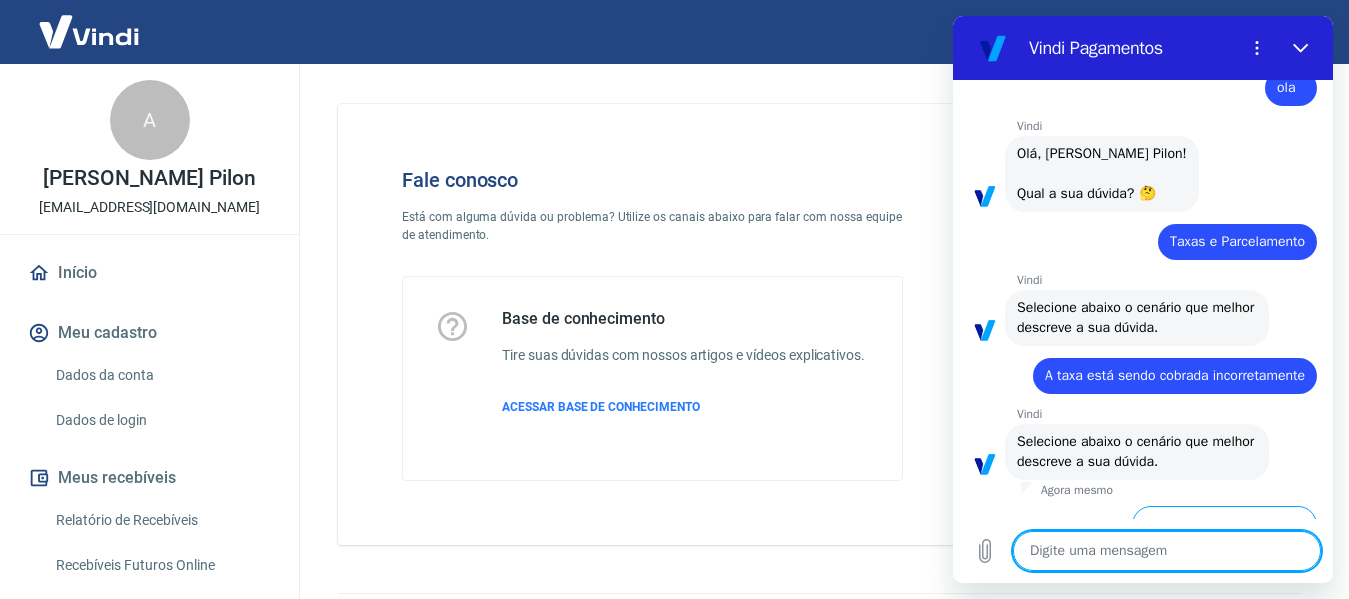 scroll, scrollTop: 146, scrollLeft: 0, axis: vertical 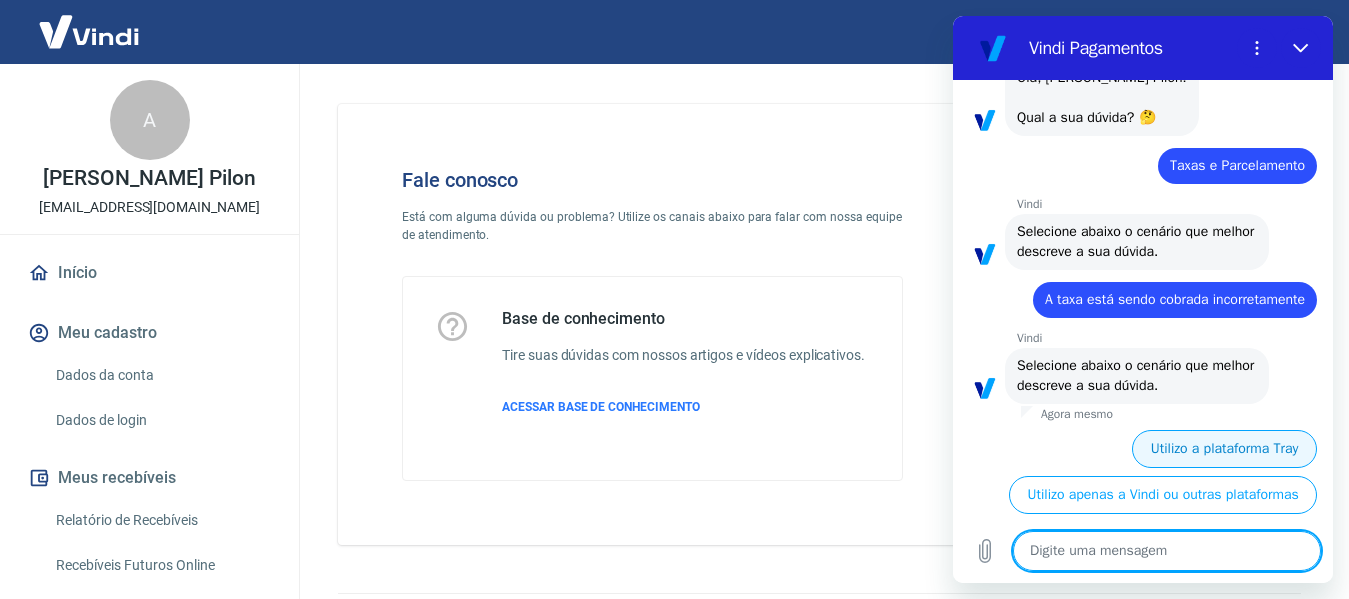 click on "Utilizo a plataforma Tray" at bounding box center (1224, 449) 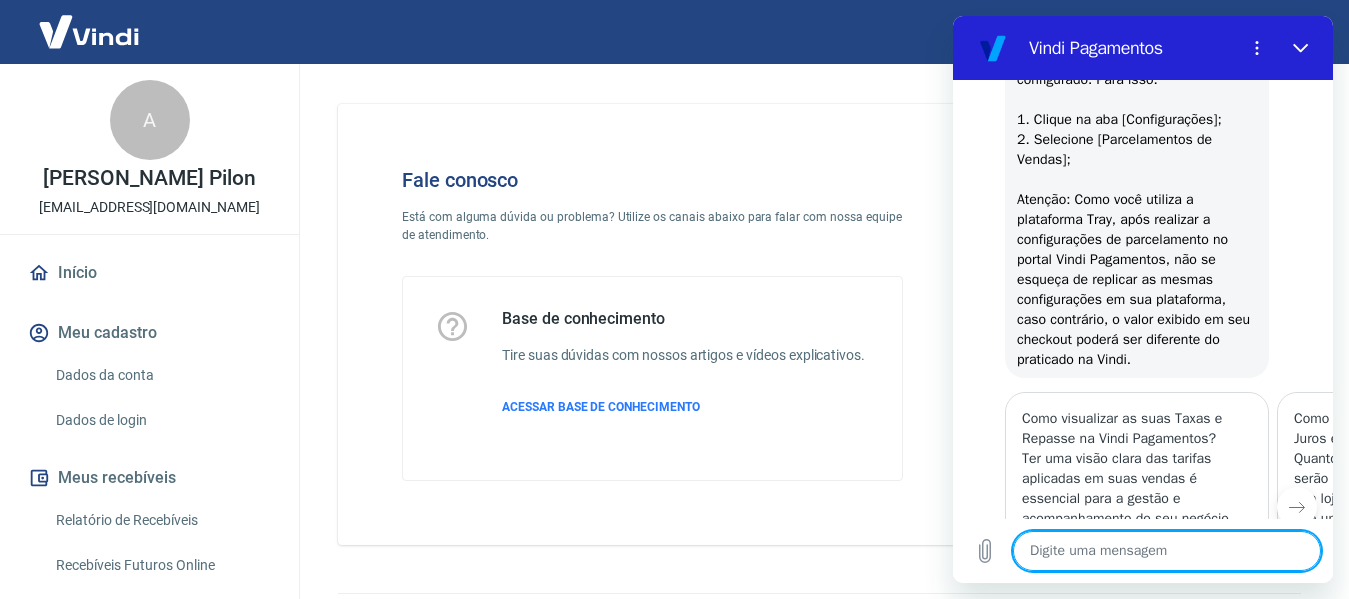 type on "x" 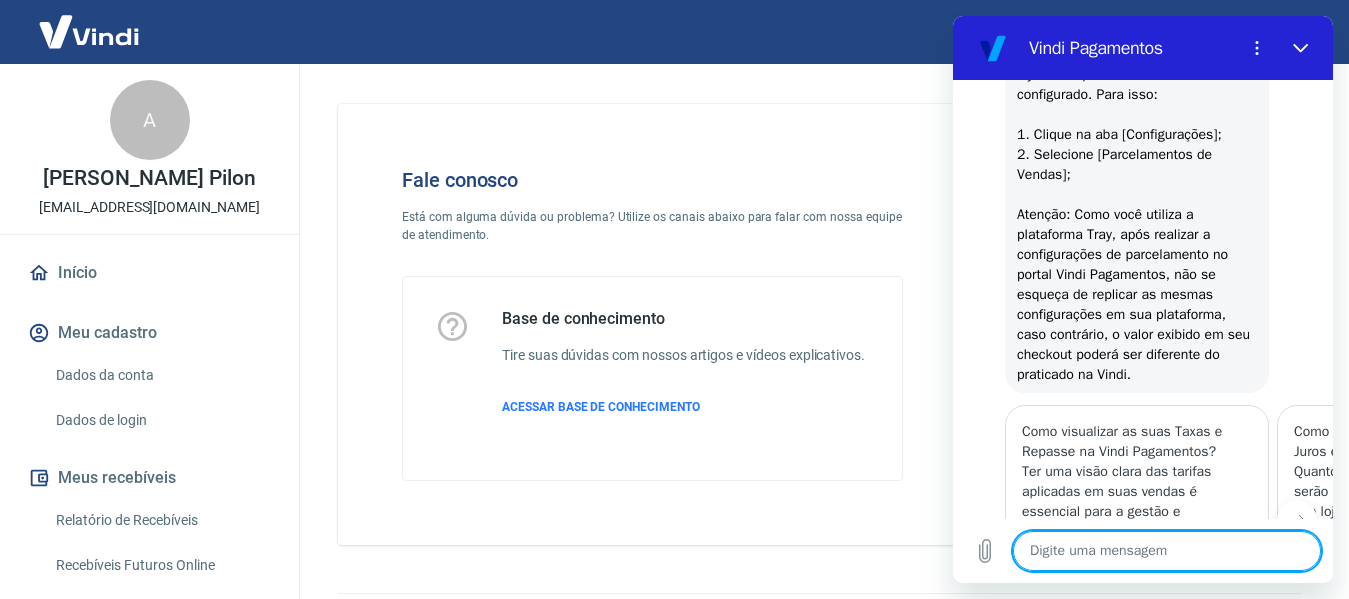 scroll, scrollTop: 1106, scrollLeft: 0, axis: vertical 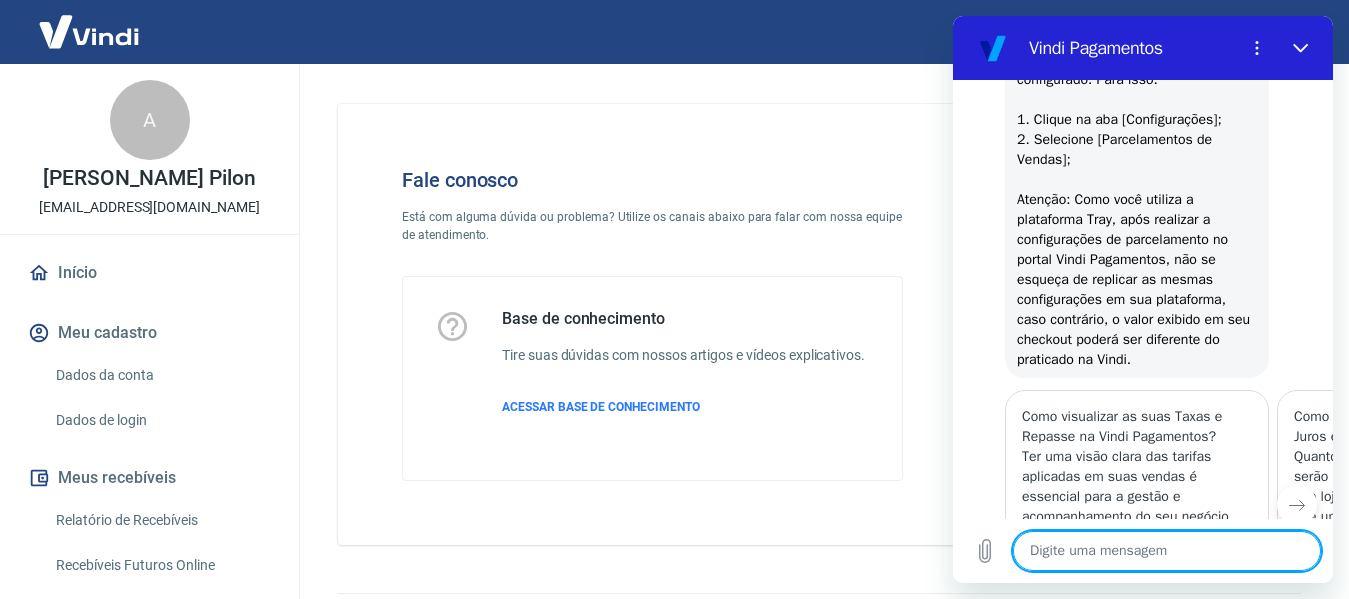 type on "F" 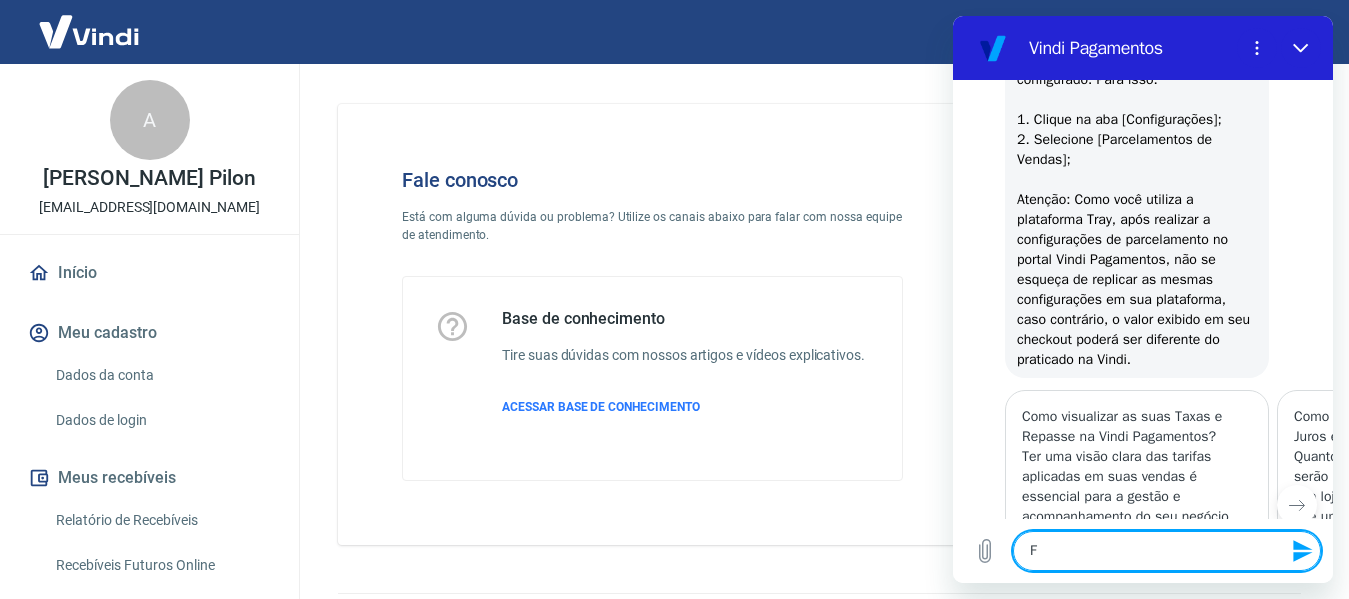 type on "Fa" 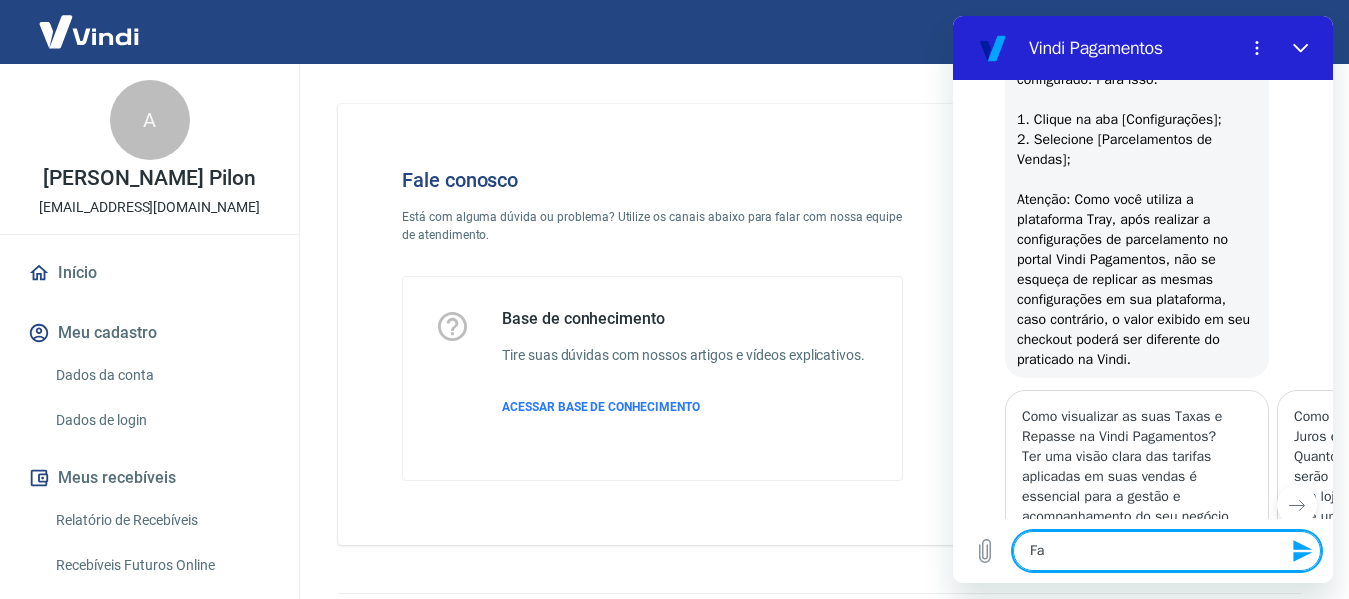type on "Fal" 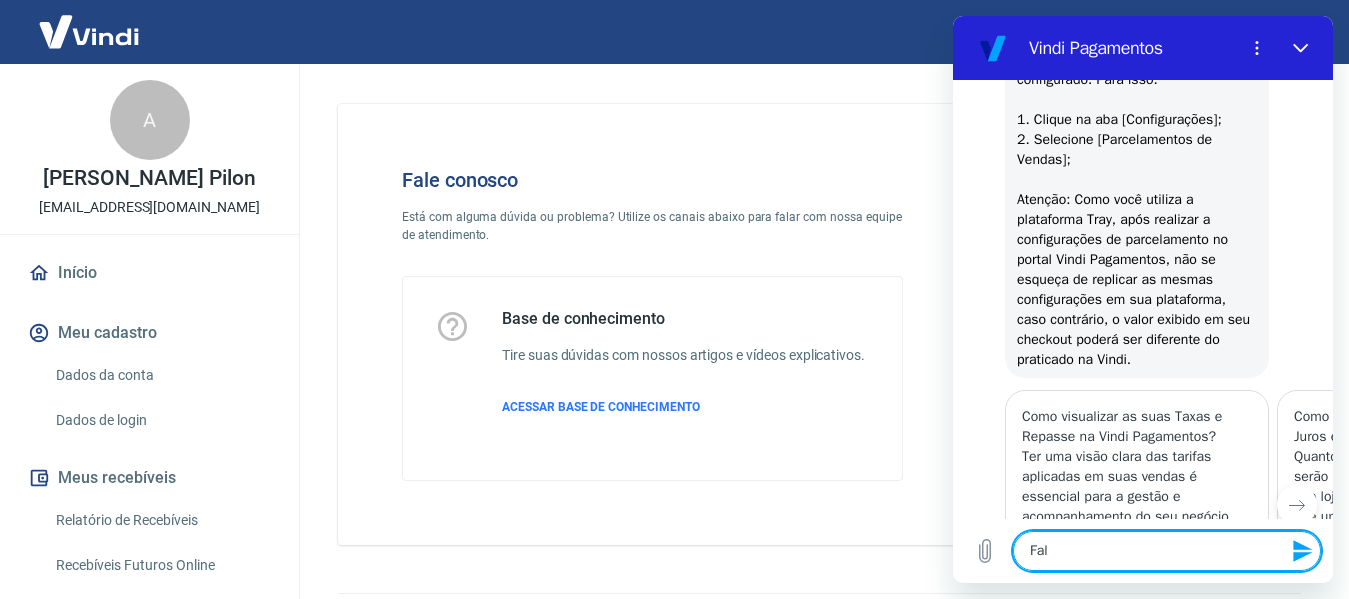 type on "x" 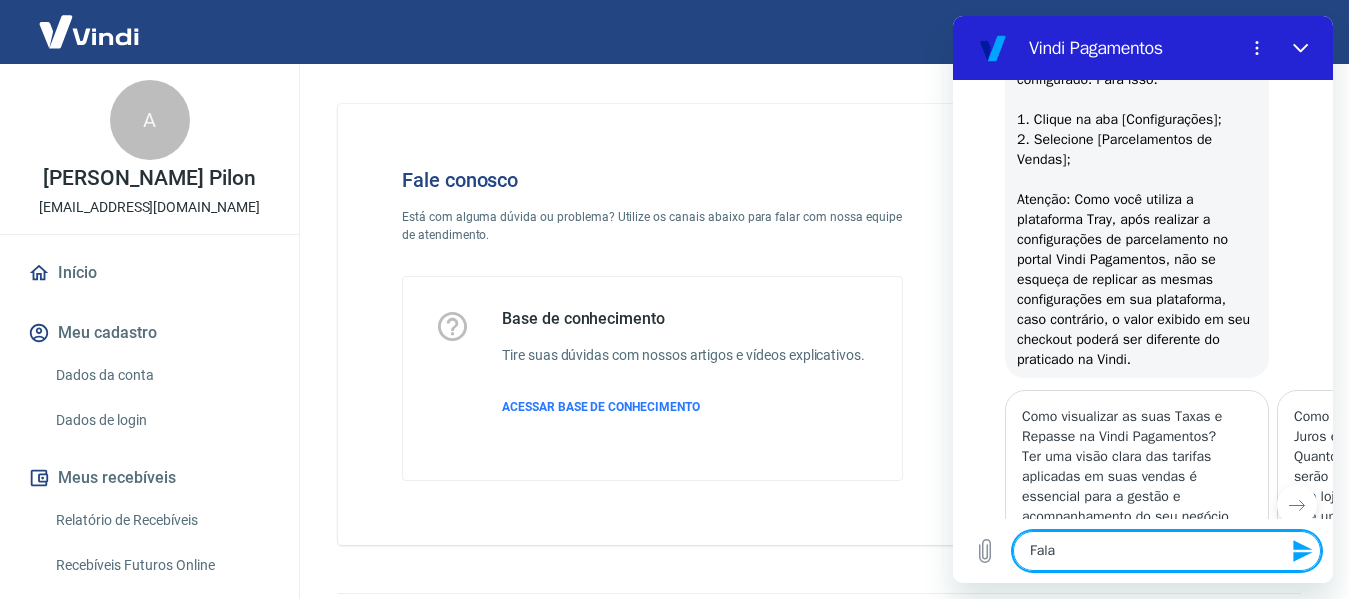type on "Falar" 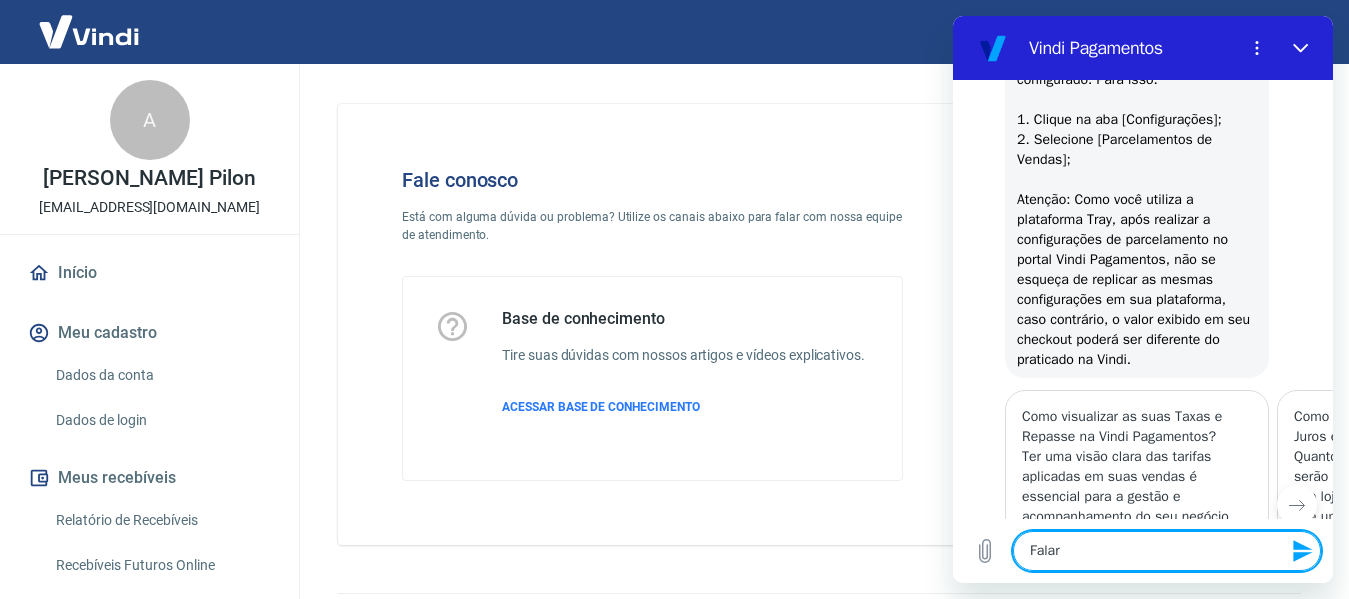 type on "Falar" 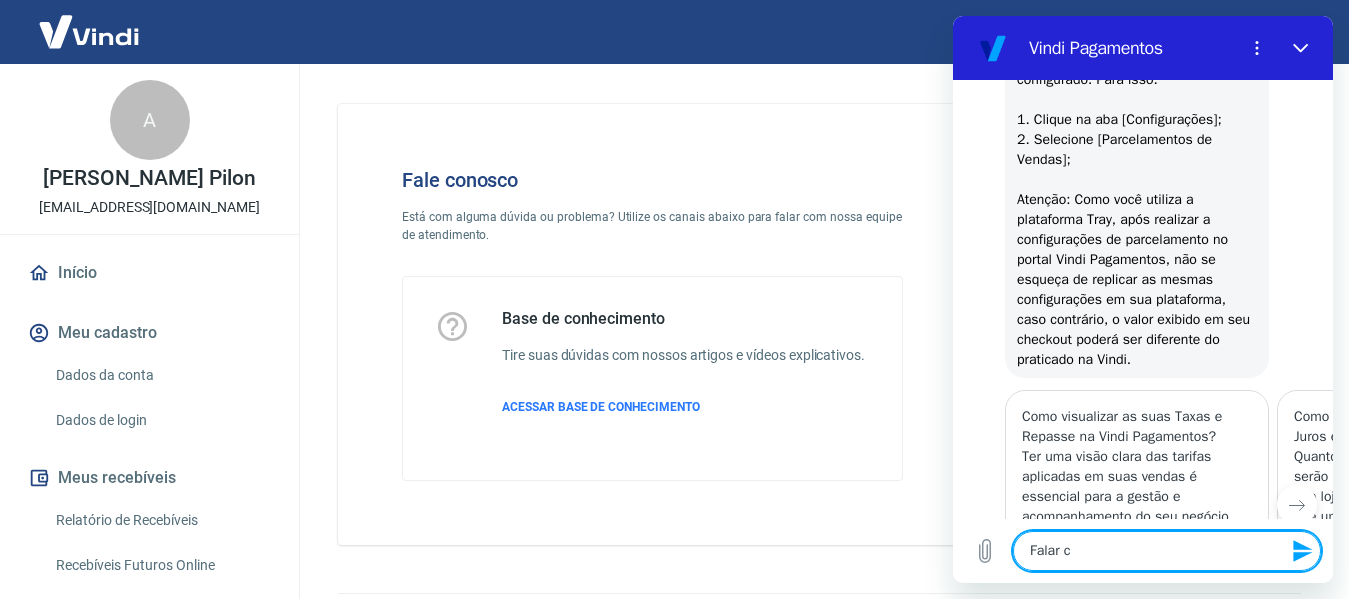 type on "Falar co" 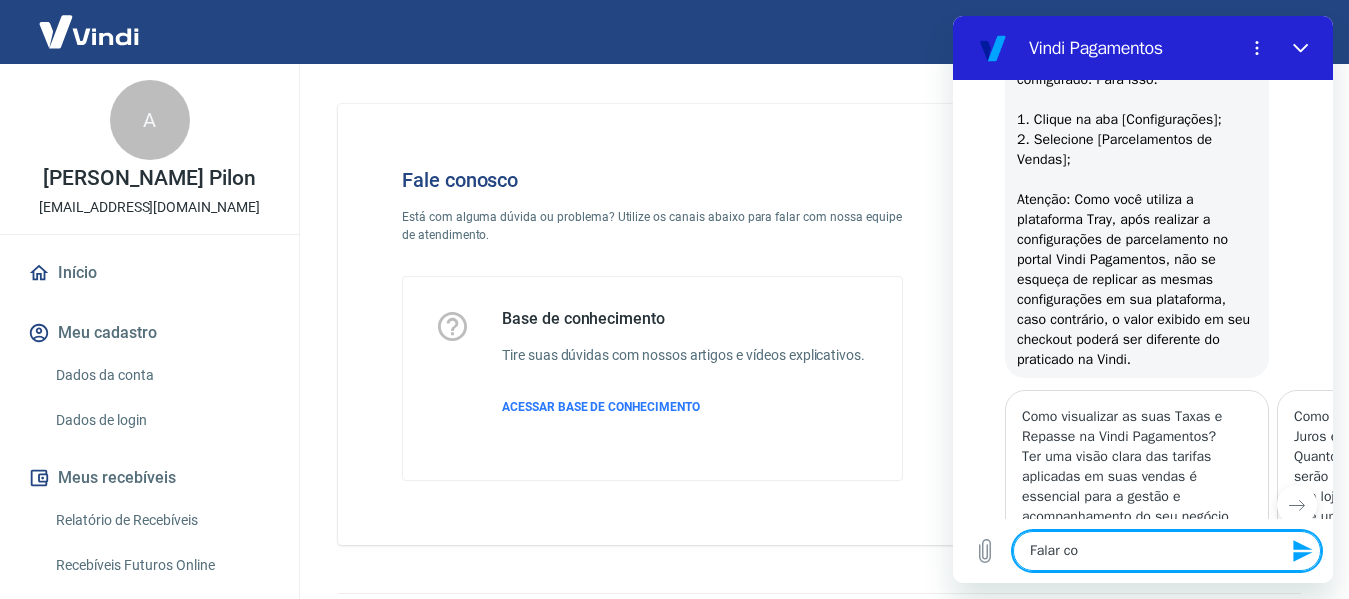 type on "Falar com" 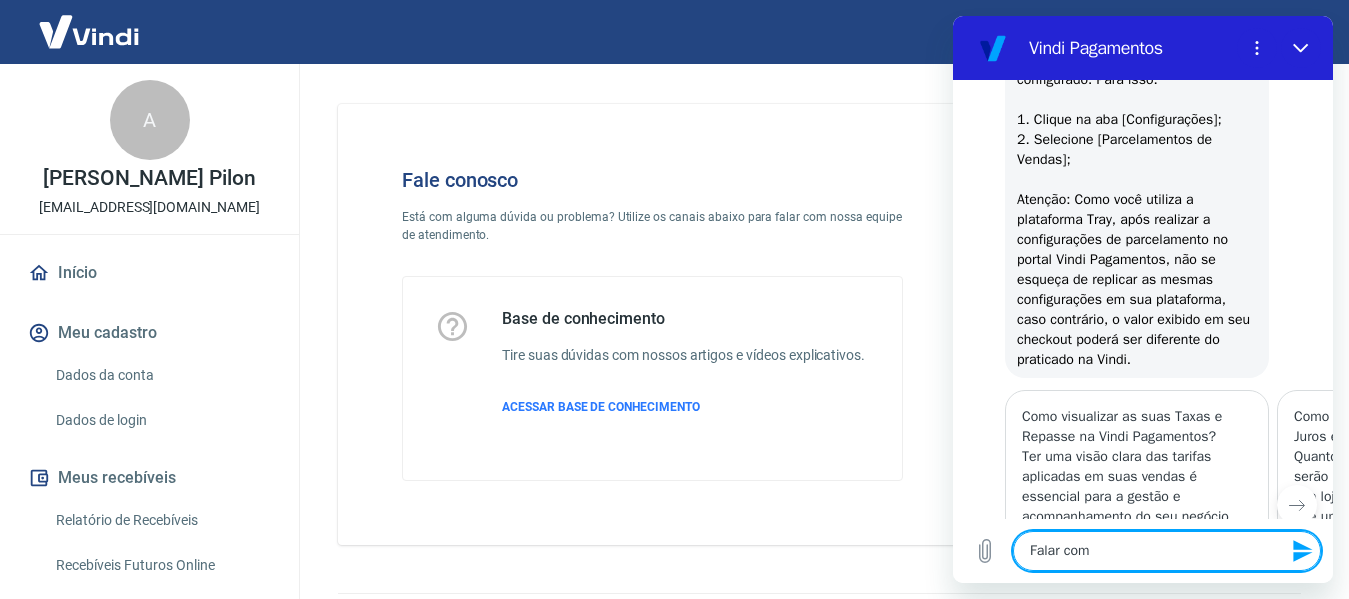type on "Falar com" 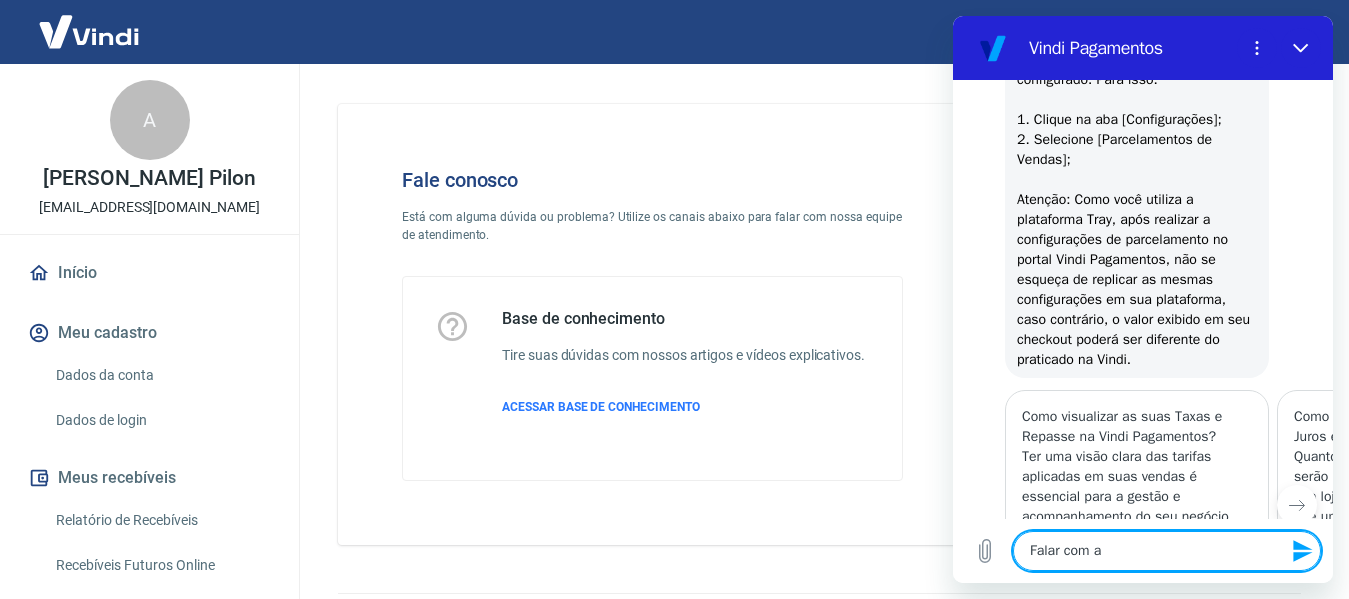 type on "x" 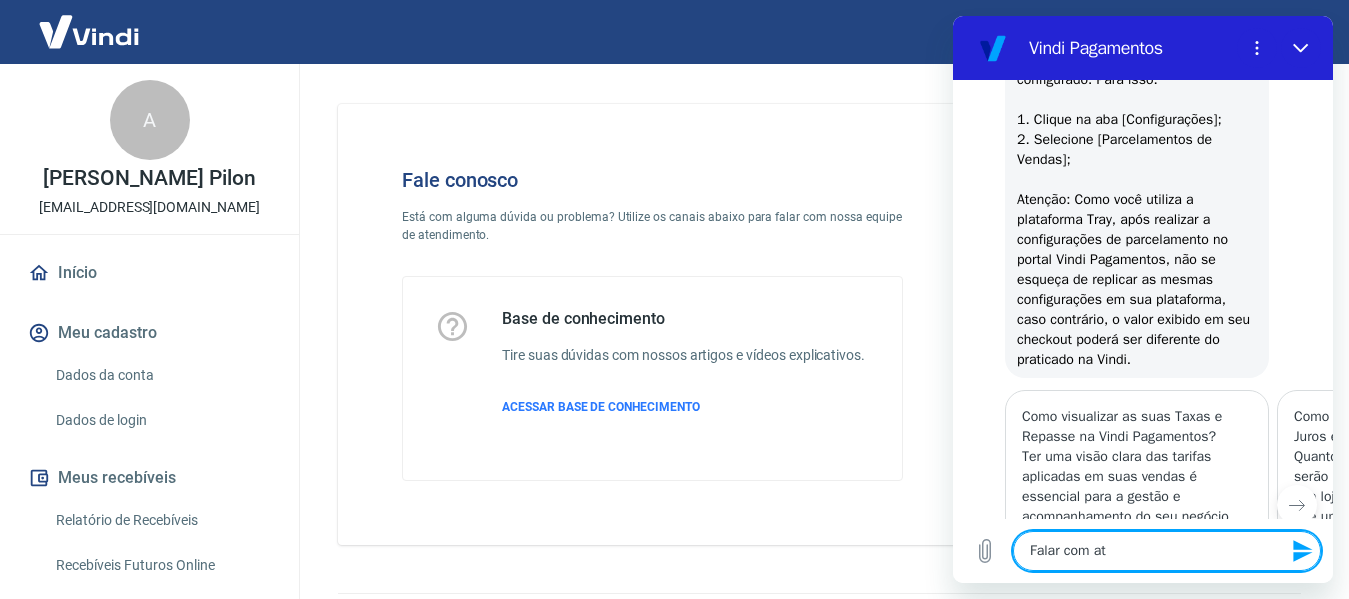 type on "Falar com ate" 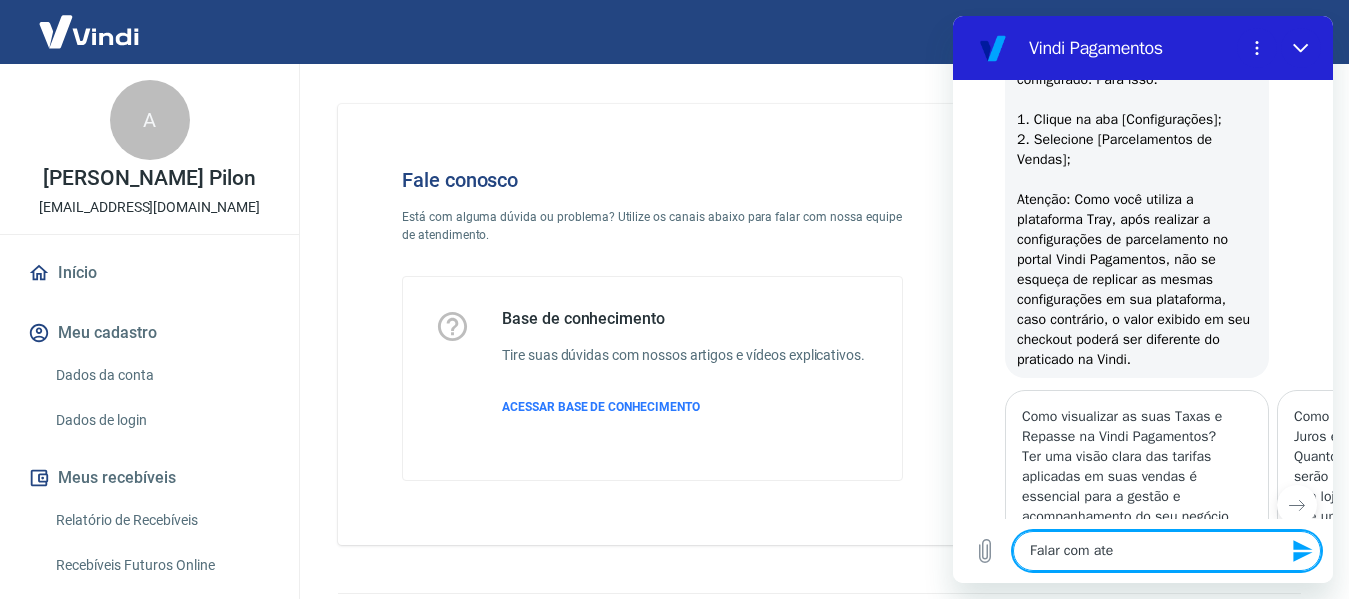 type on "Falar com aten" 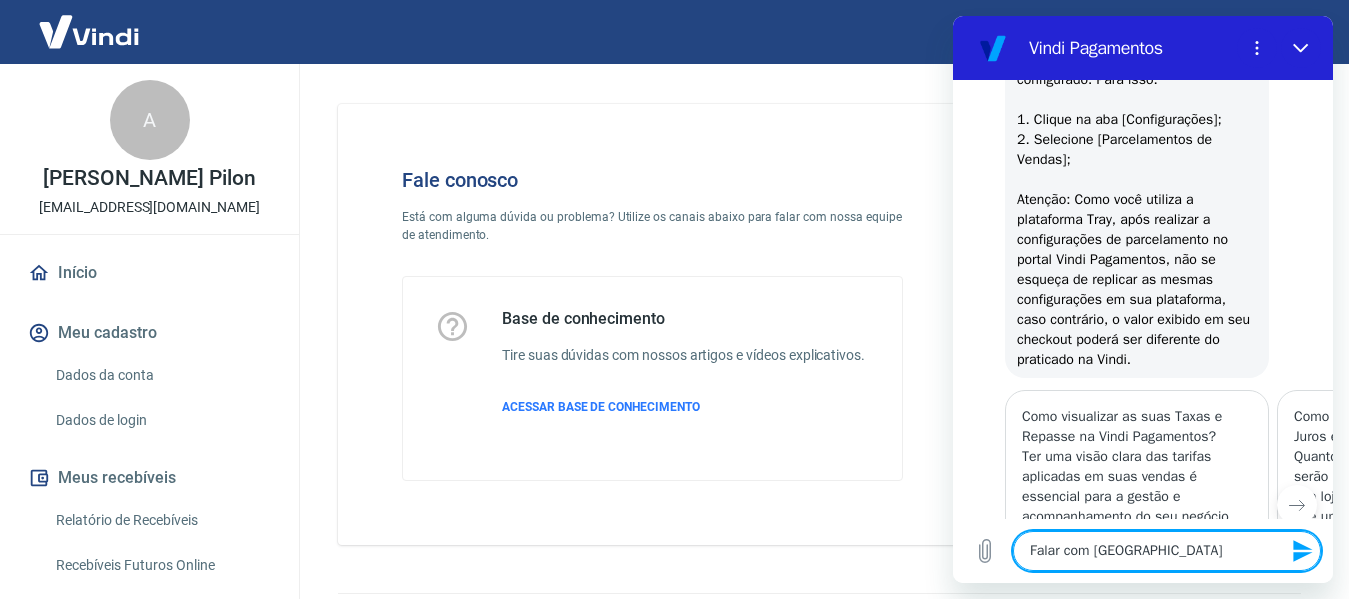 type on "Falar com atend" 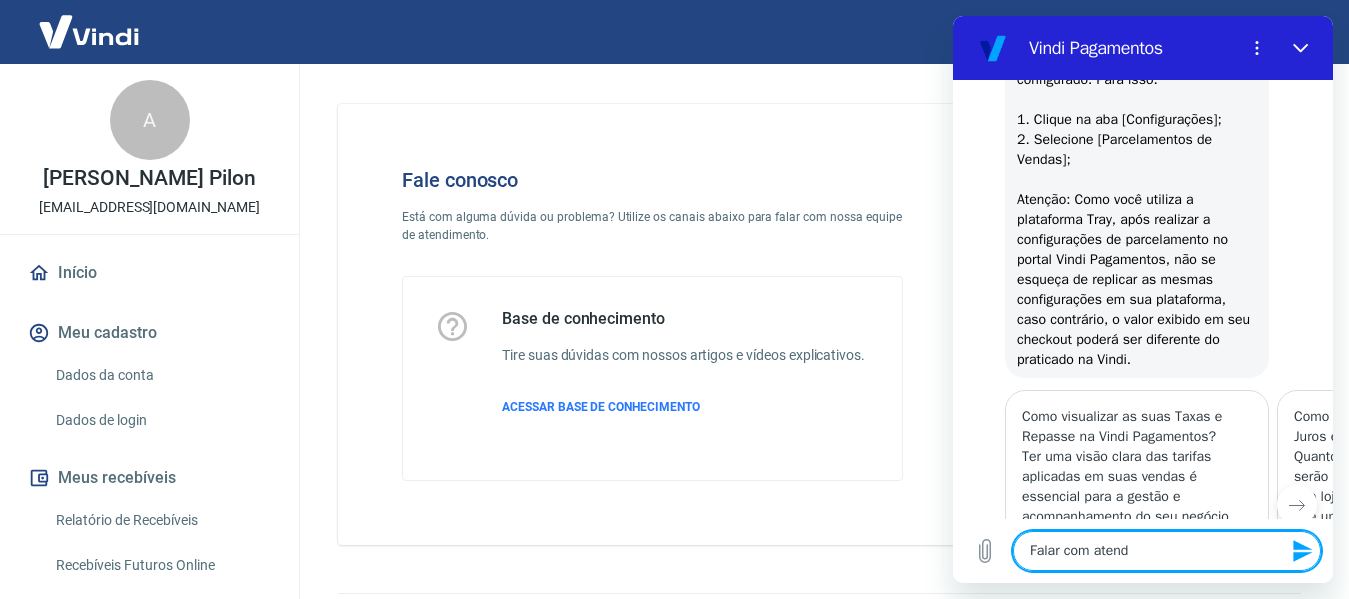 type on "Falar com atende" 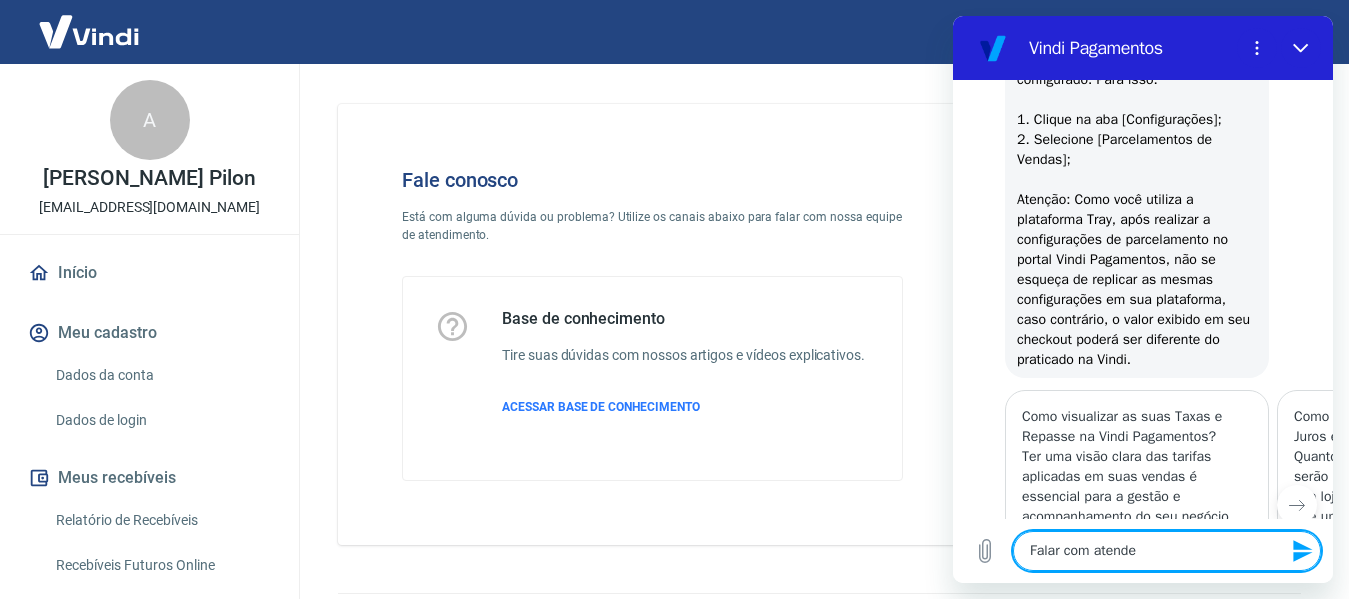 type on "Falar com atenden" 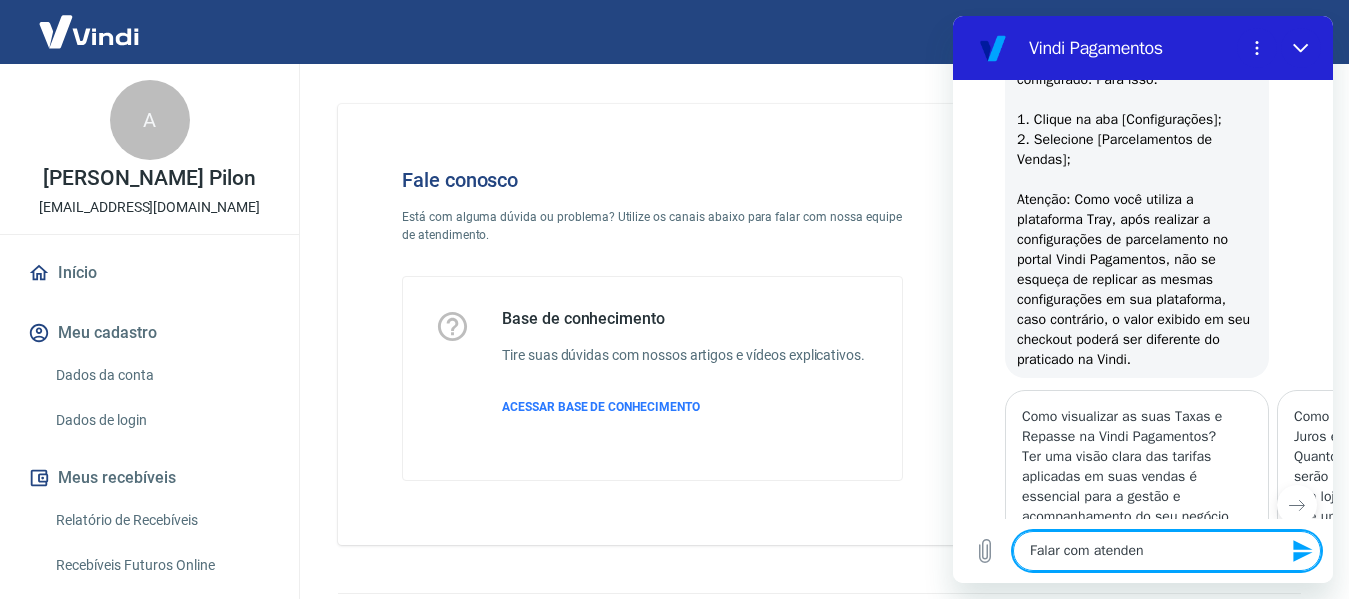 type on "Falar com atendent" 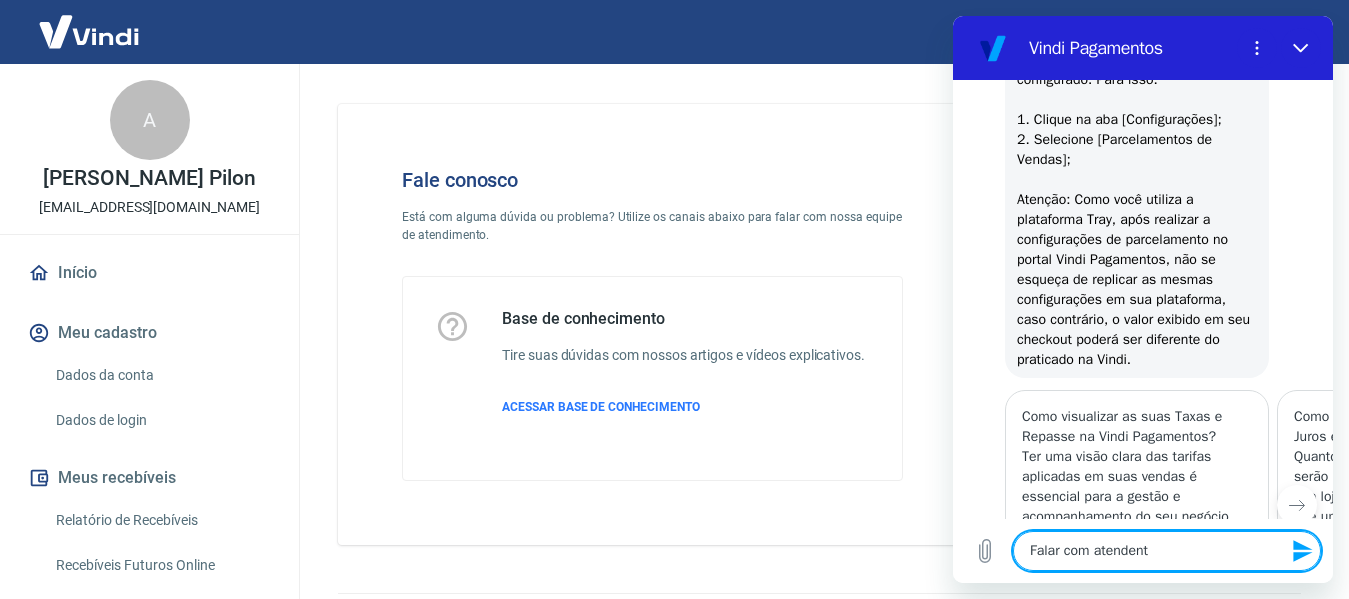 type on "Falar com atendente" 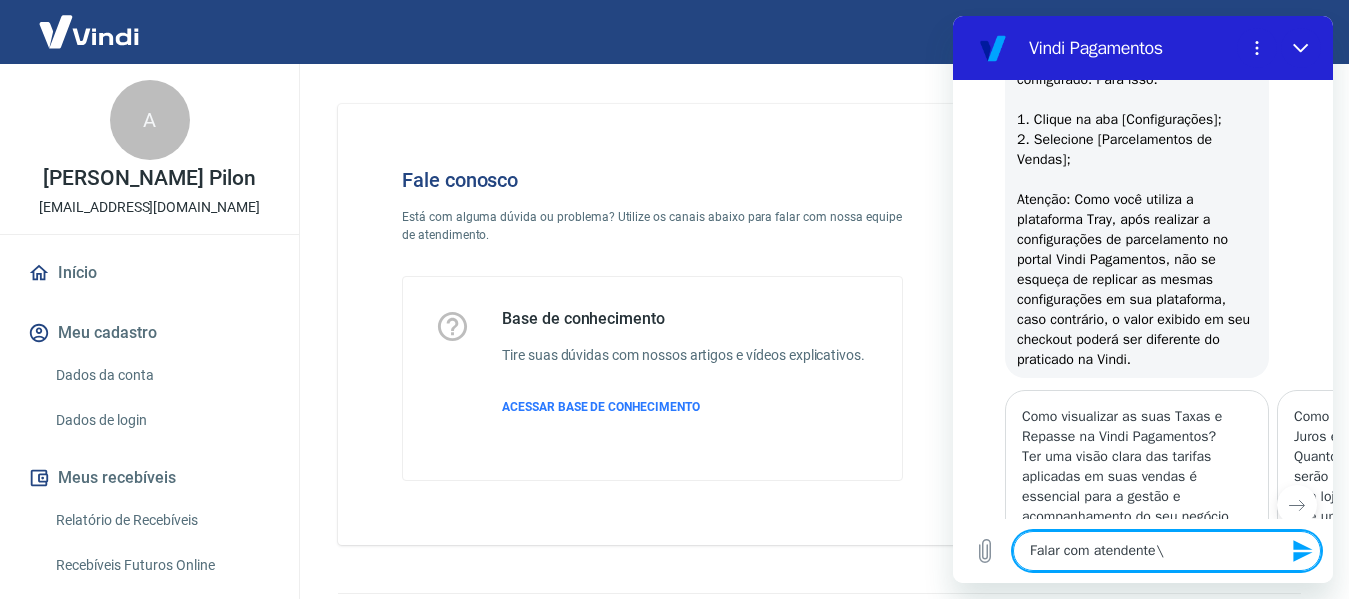 type on "Falar com atendente\]" 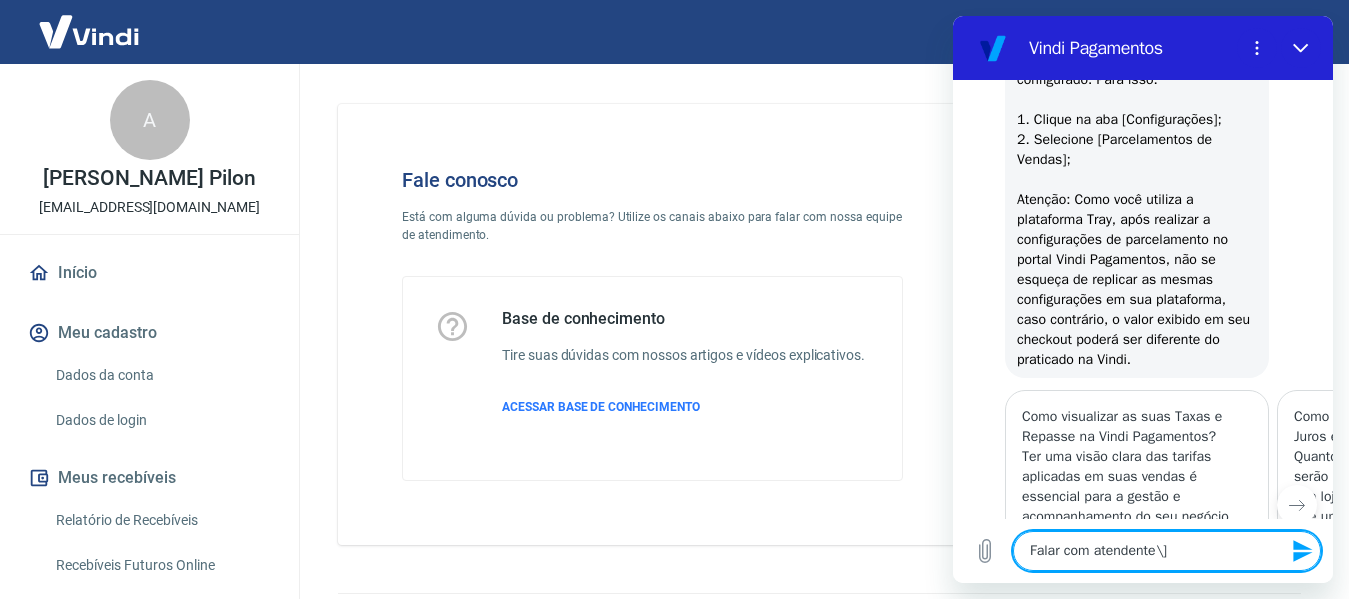 type on "Falar com atendente\" 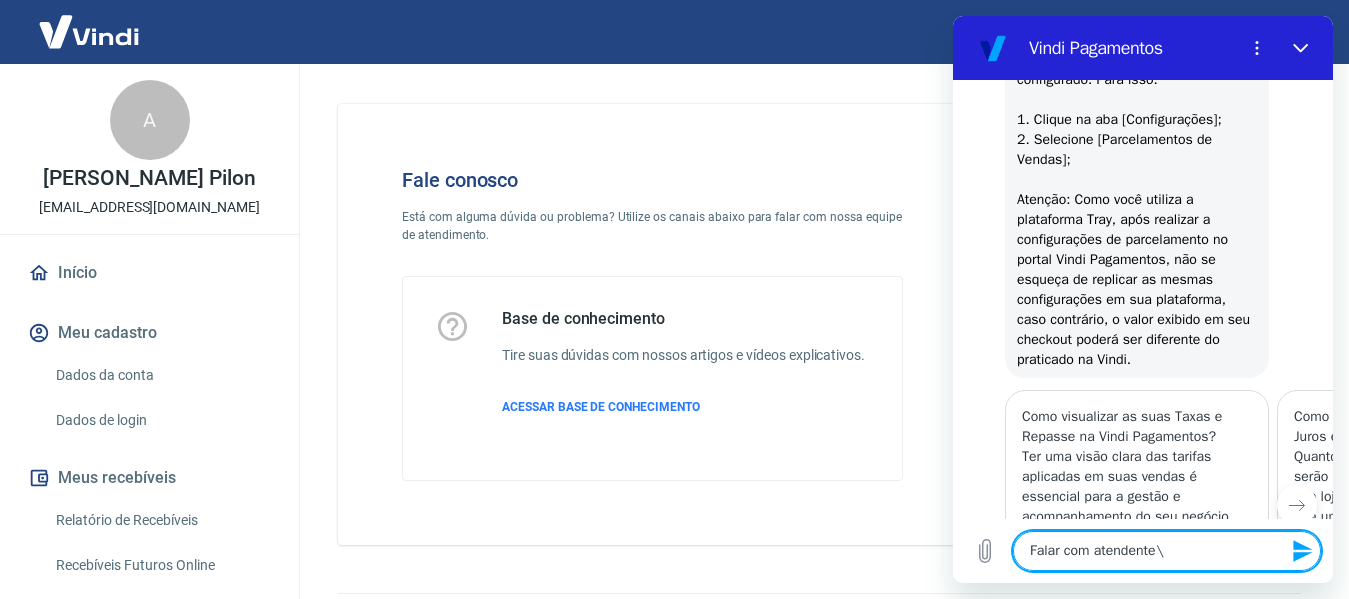 type on "Falar com atendente" 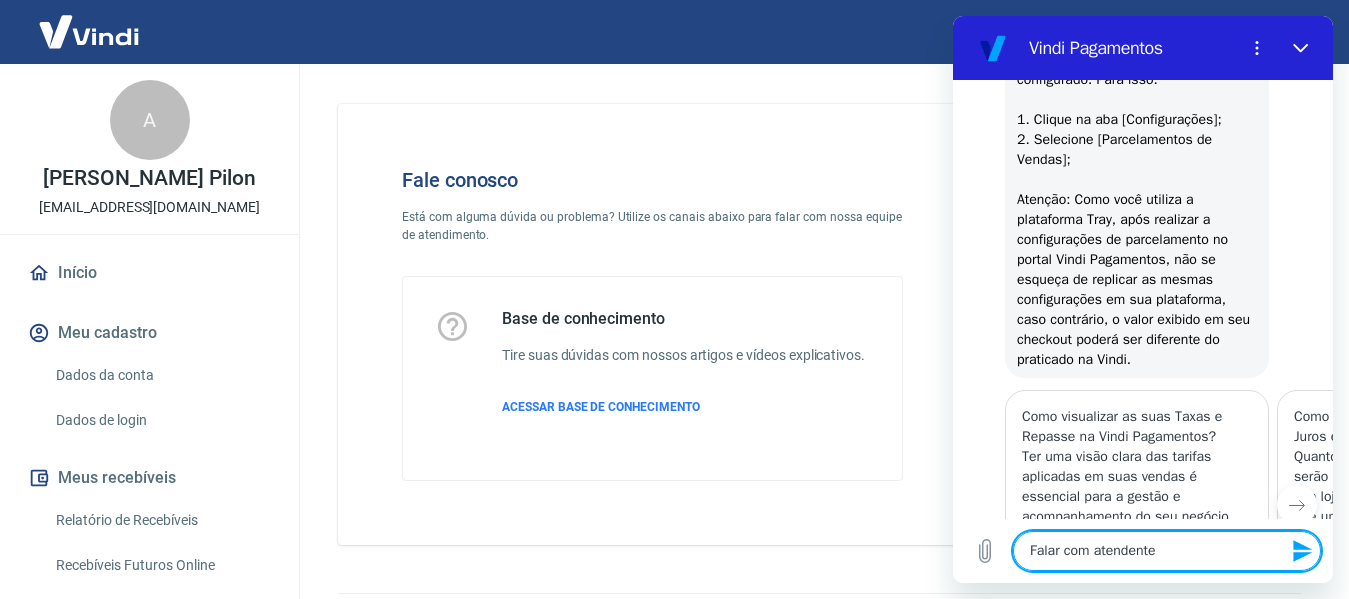 type 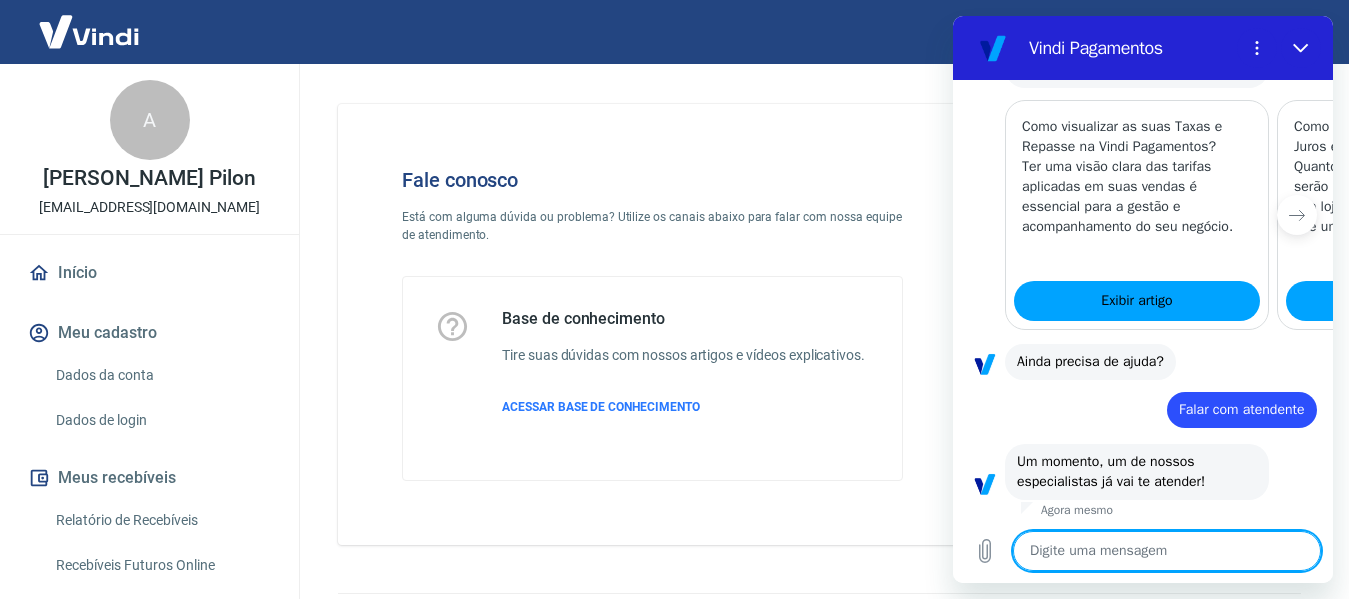 type on "x" 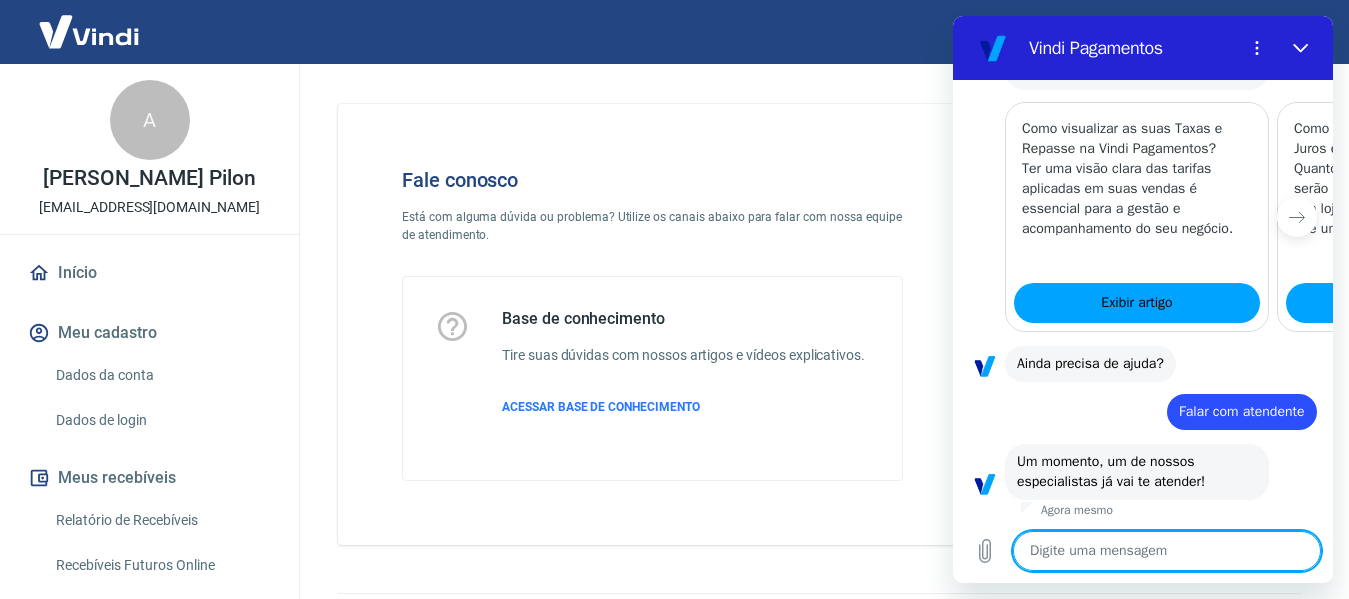 scroll, scrollTop: 1518, scrollLeft: 0, axis: vertical 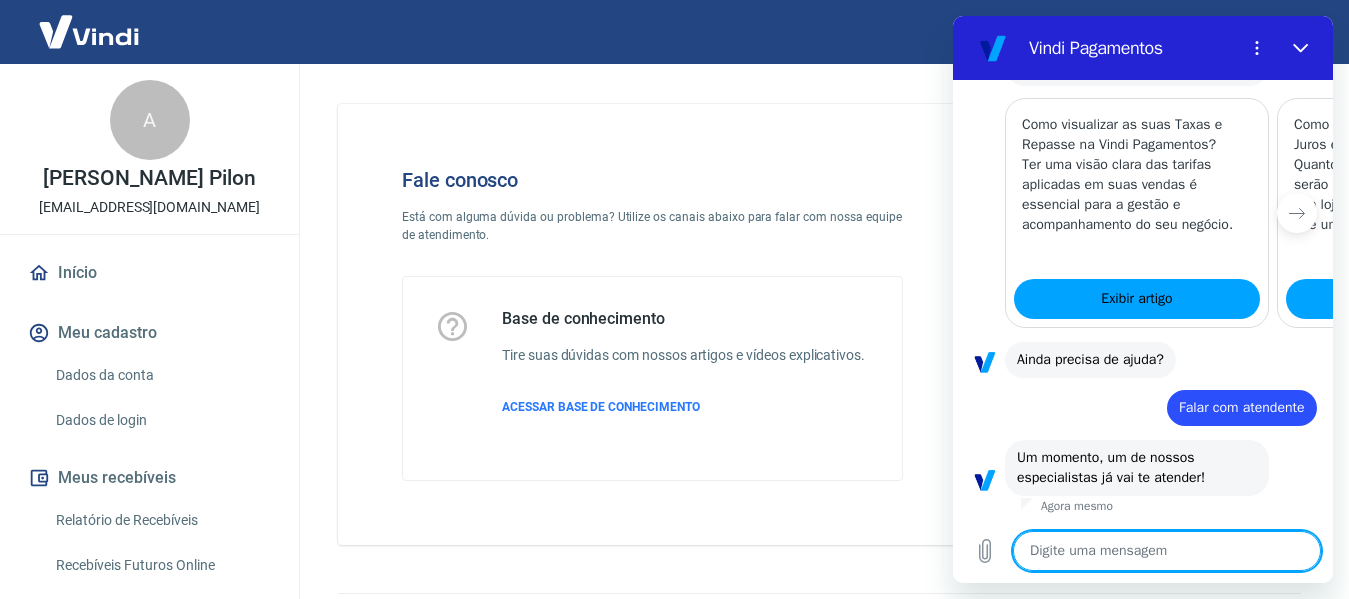 type on "O" 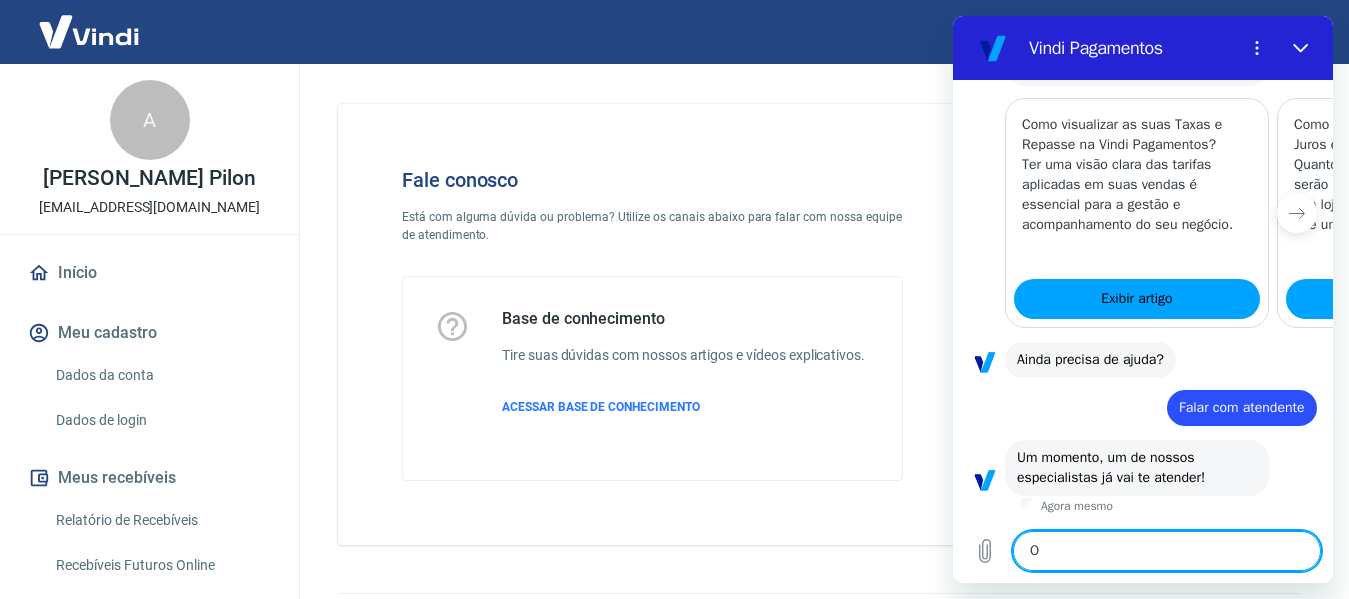 type on "Ol" 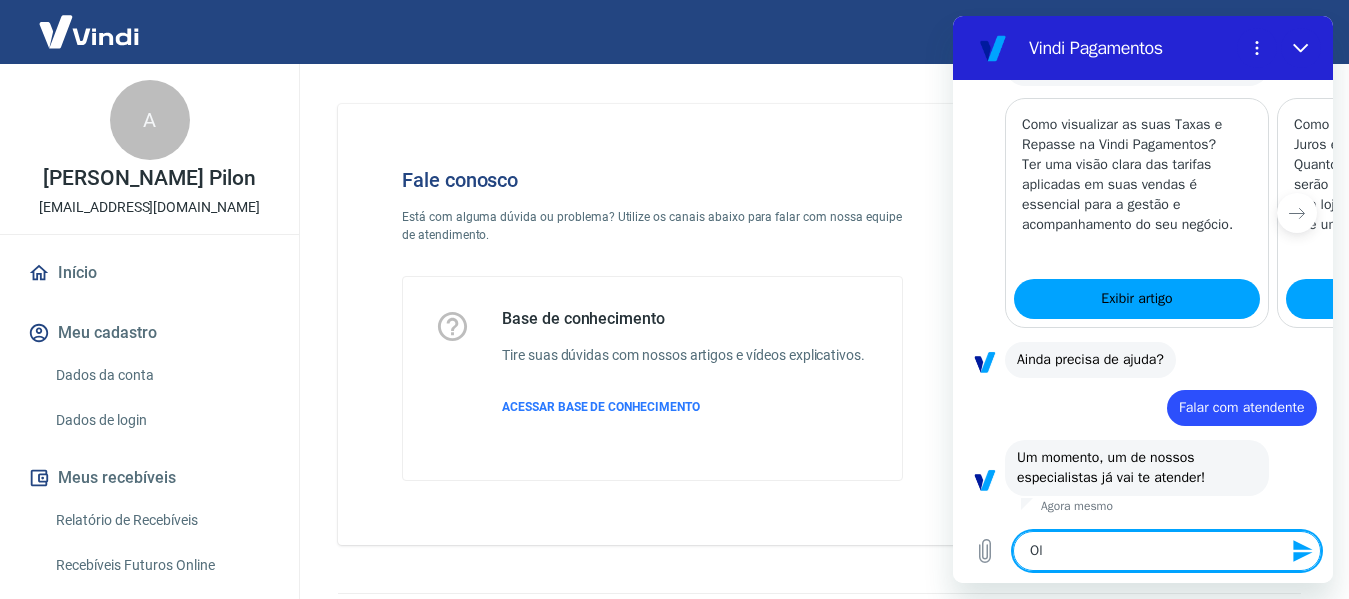 type on "Olá" 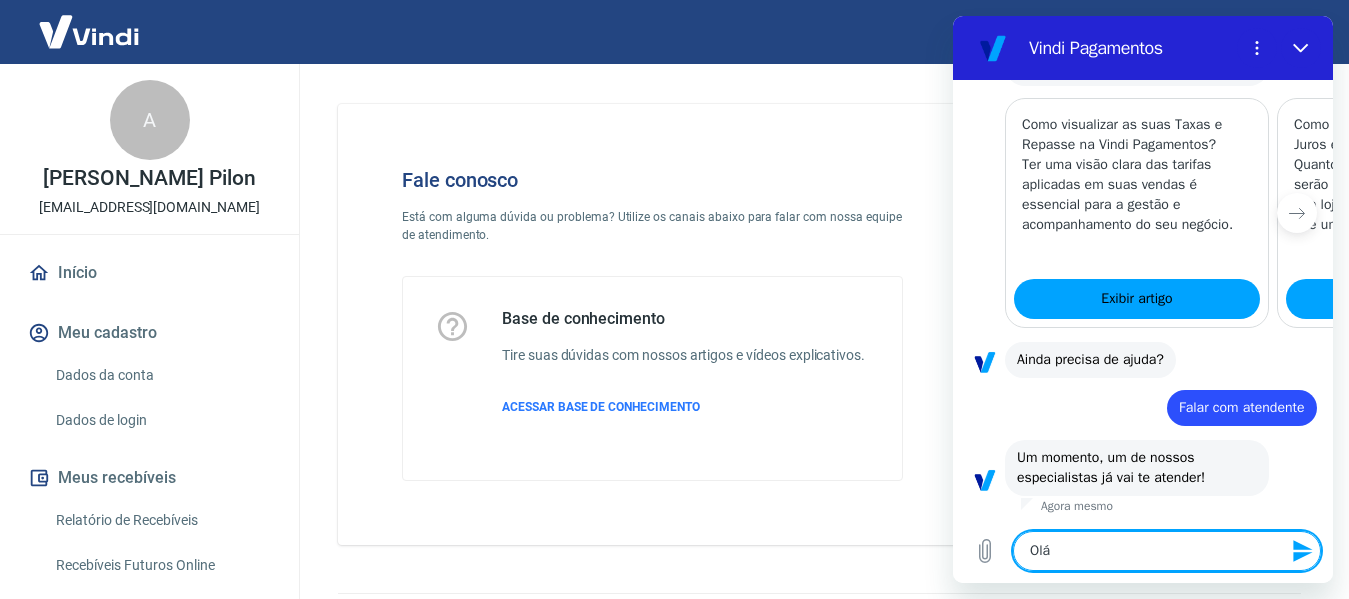 type on "Olá," 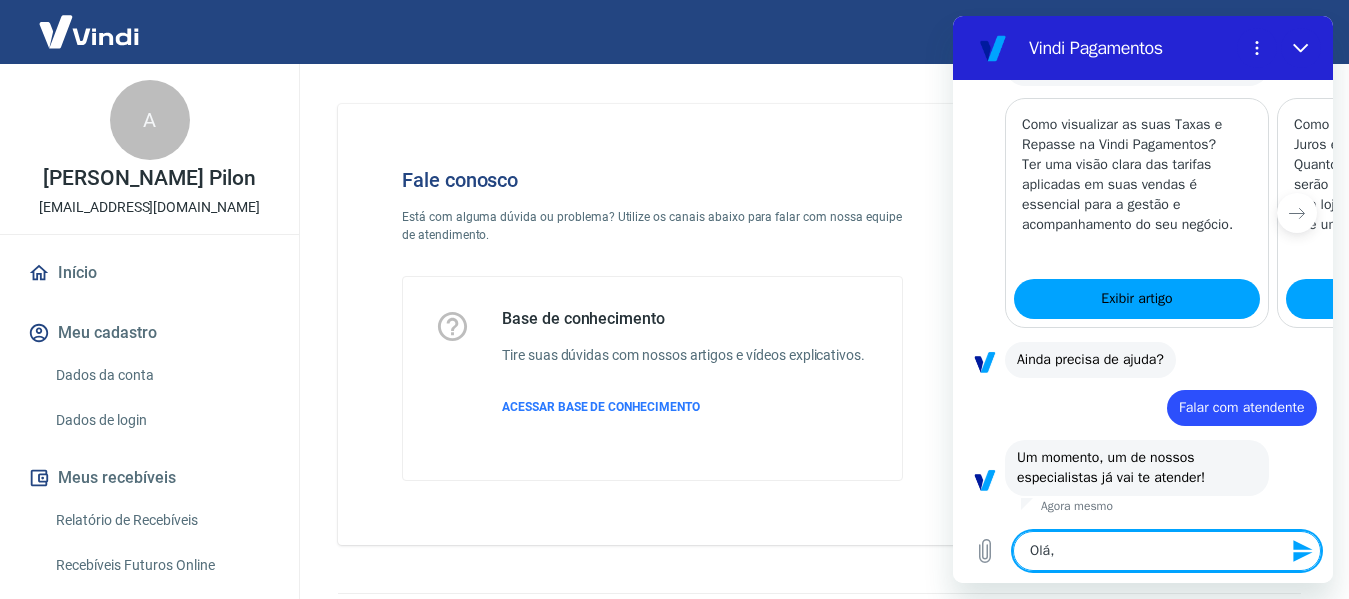 type on "Olá," 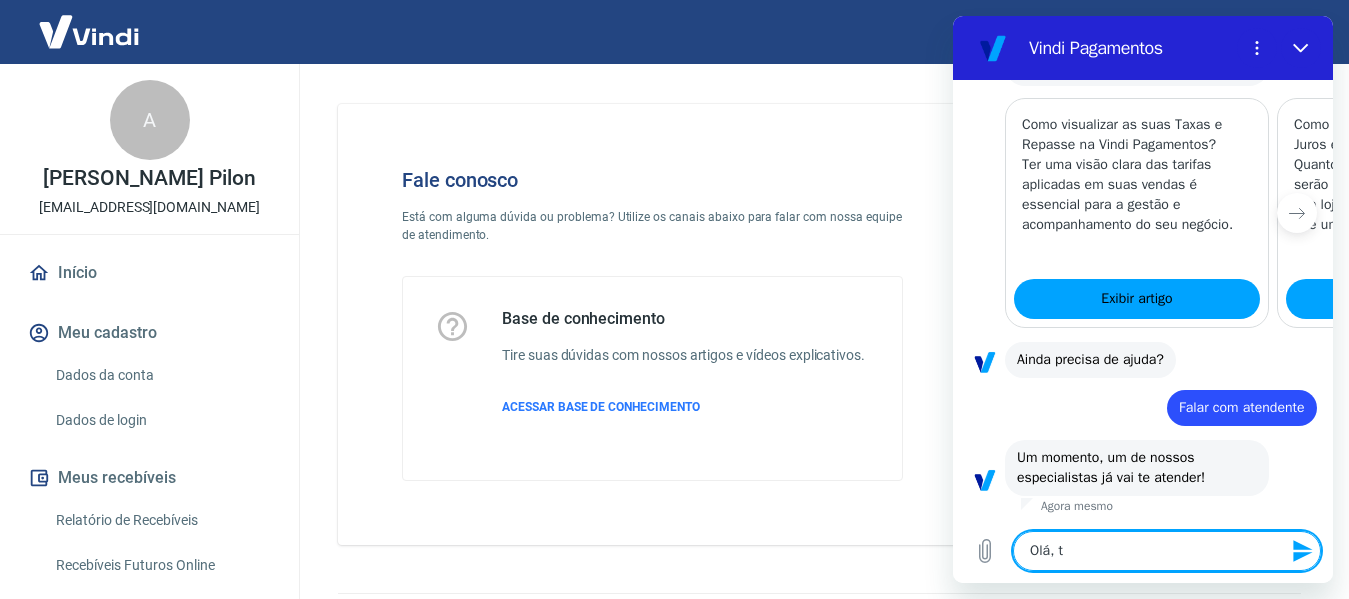 type on "Olá, tu" 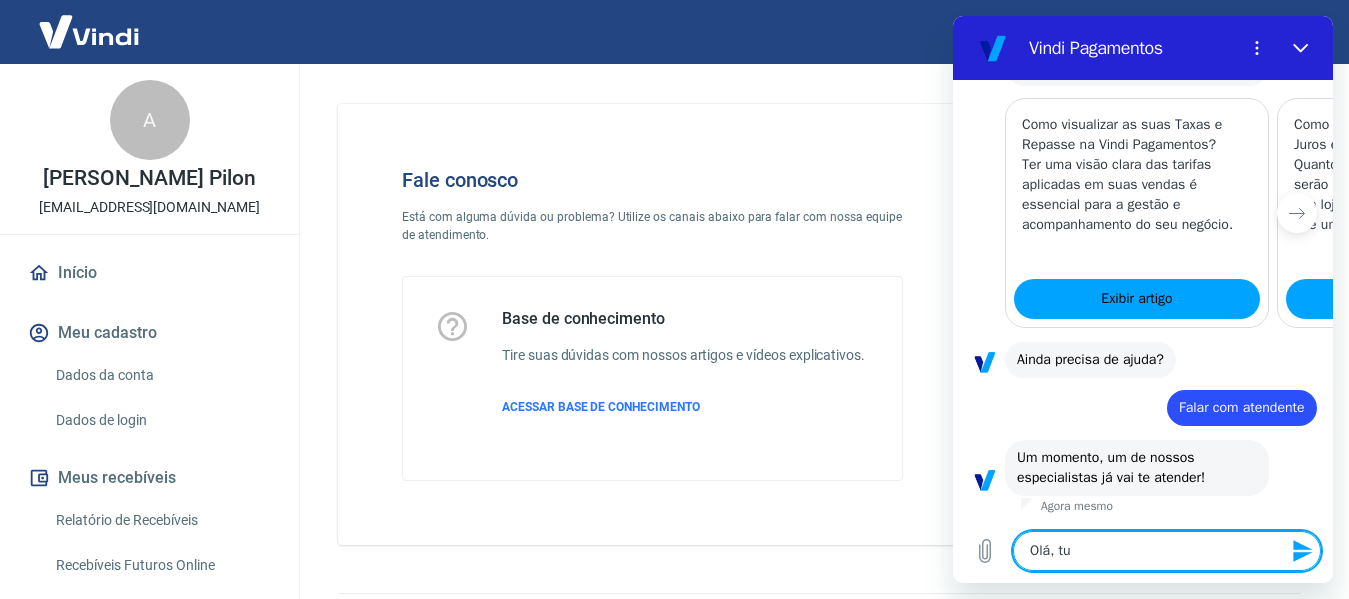 type on "x" 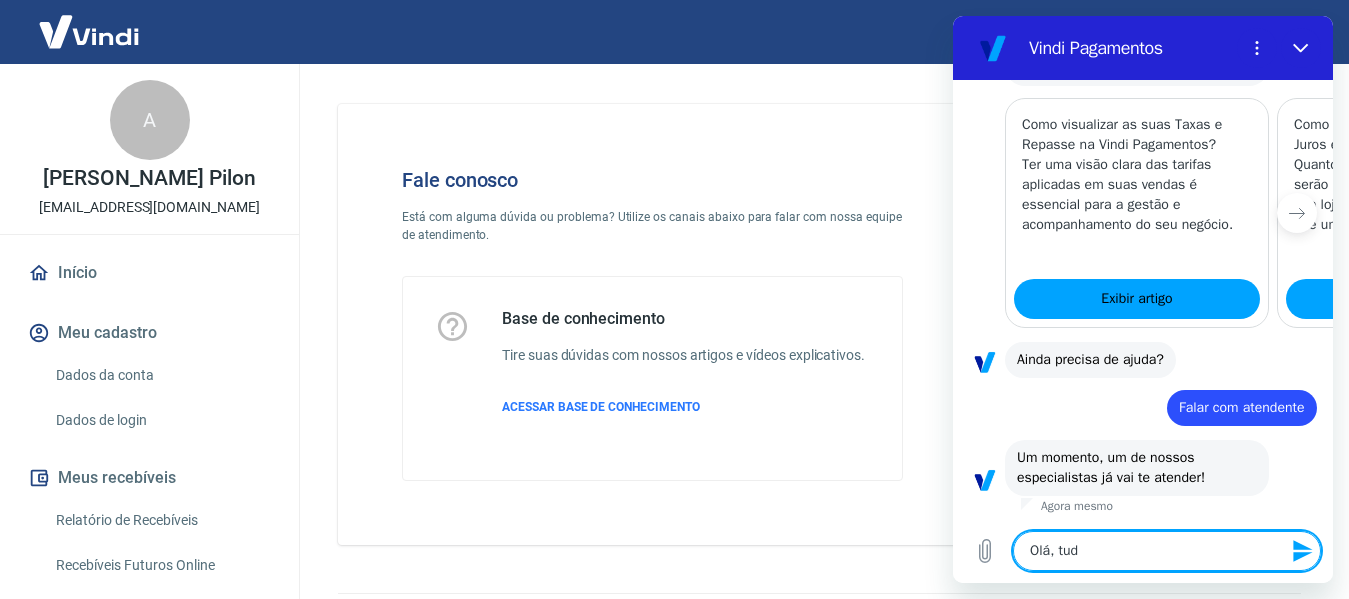 type on "Olá, tudo" 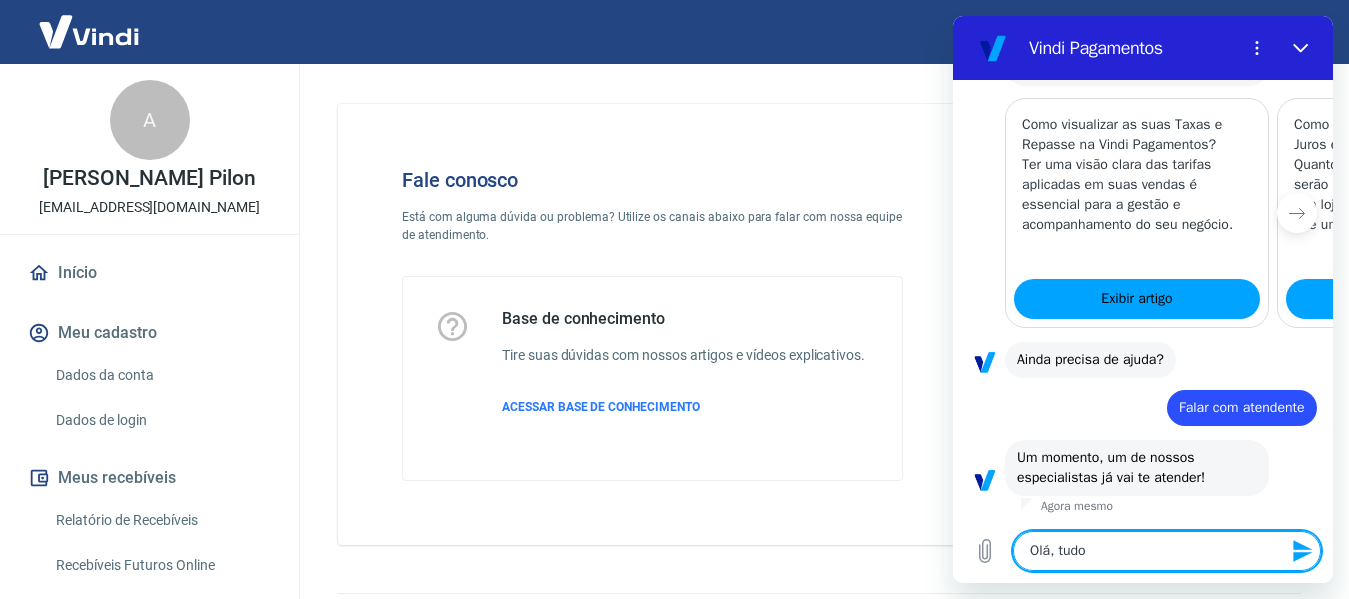 type on "Olá, tudo" 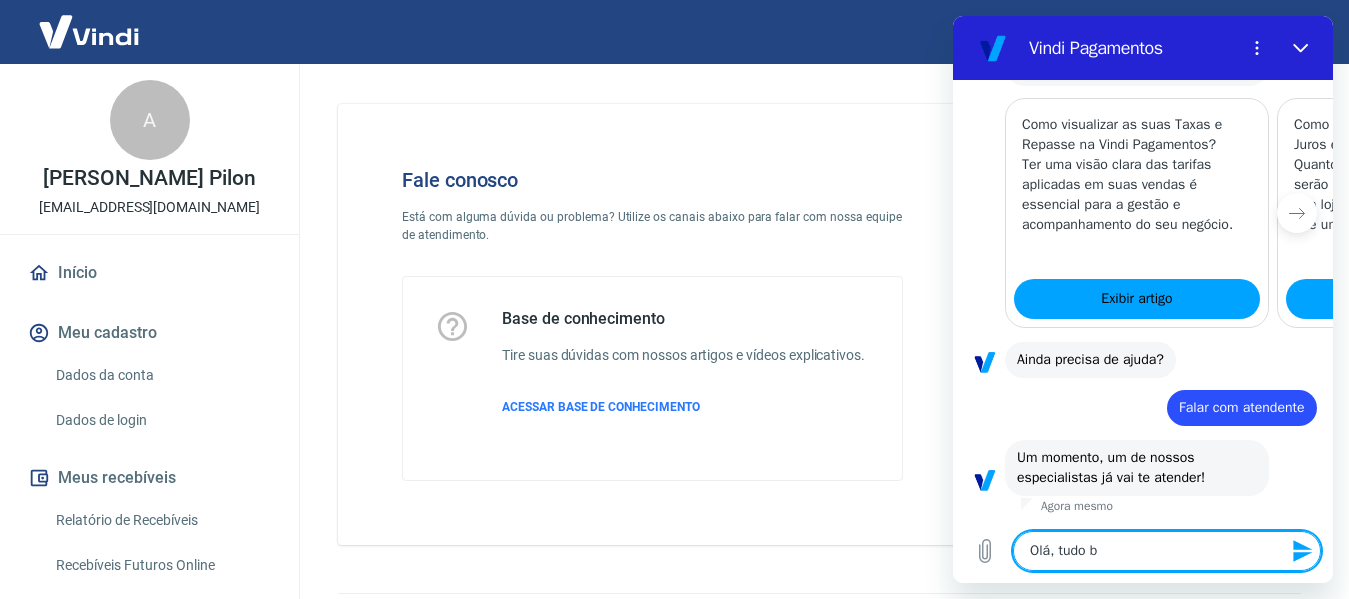 type on "Olá, tudo be" 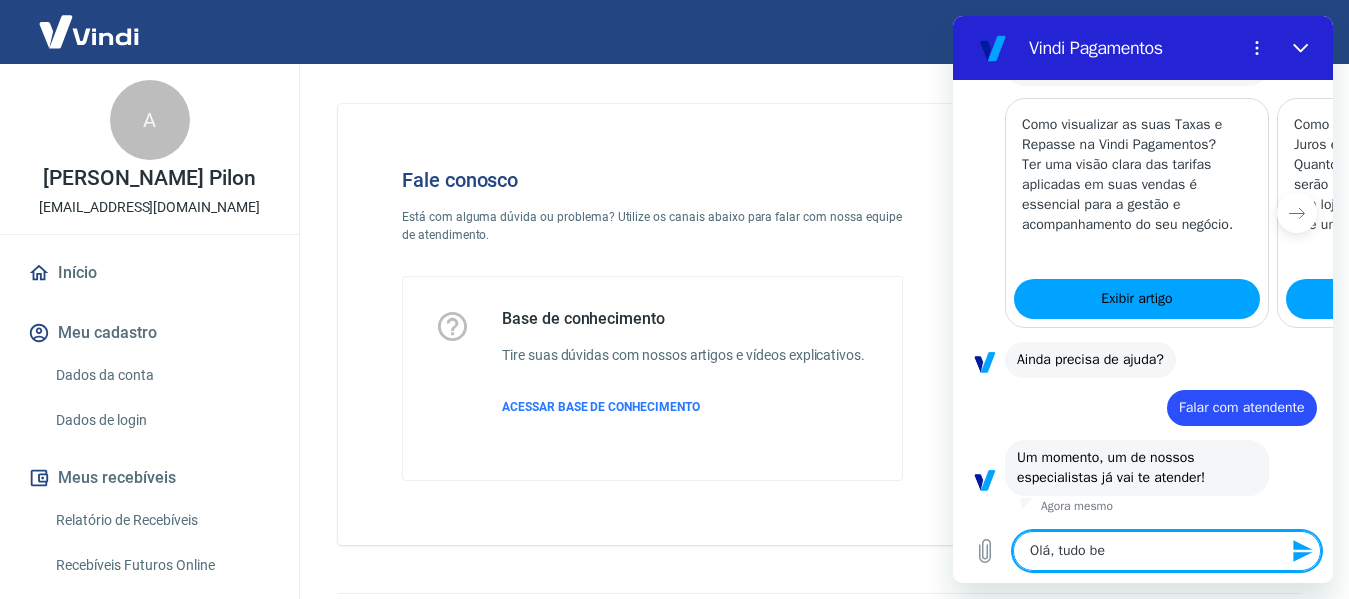 type on "Olá, tudo bem" 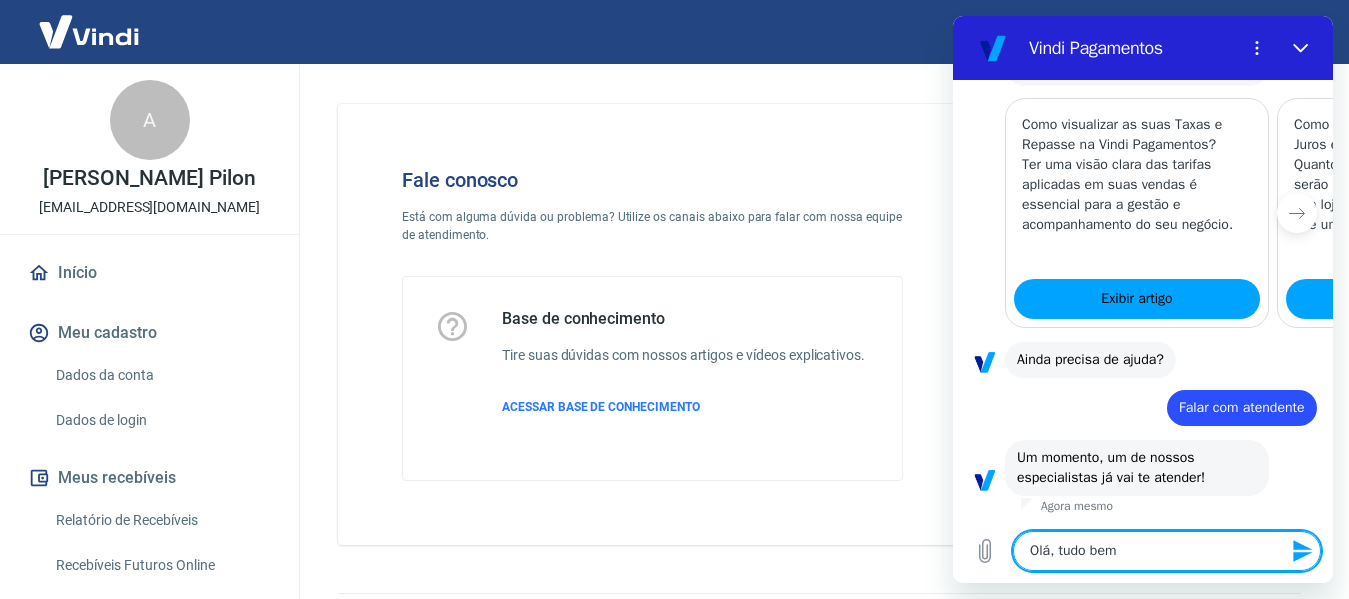 type on "Olá, tudo bem?" 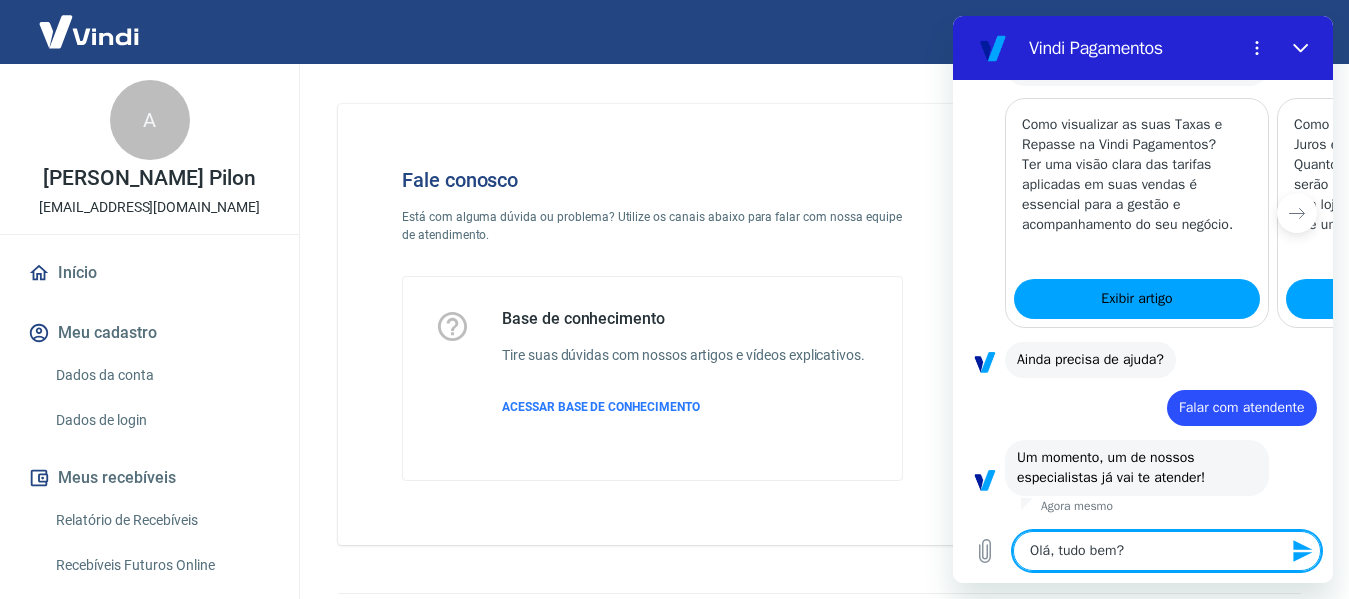 type on "Olá, tudo bem?" 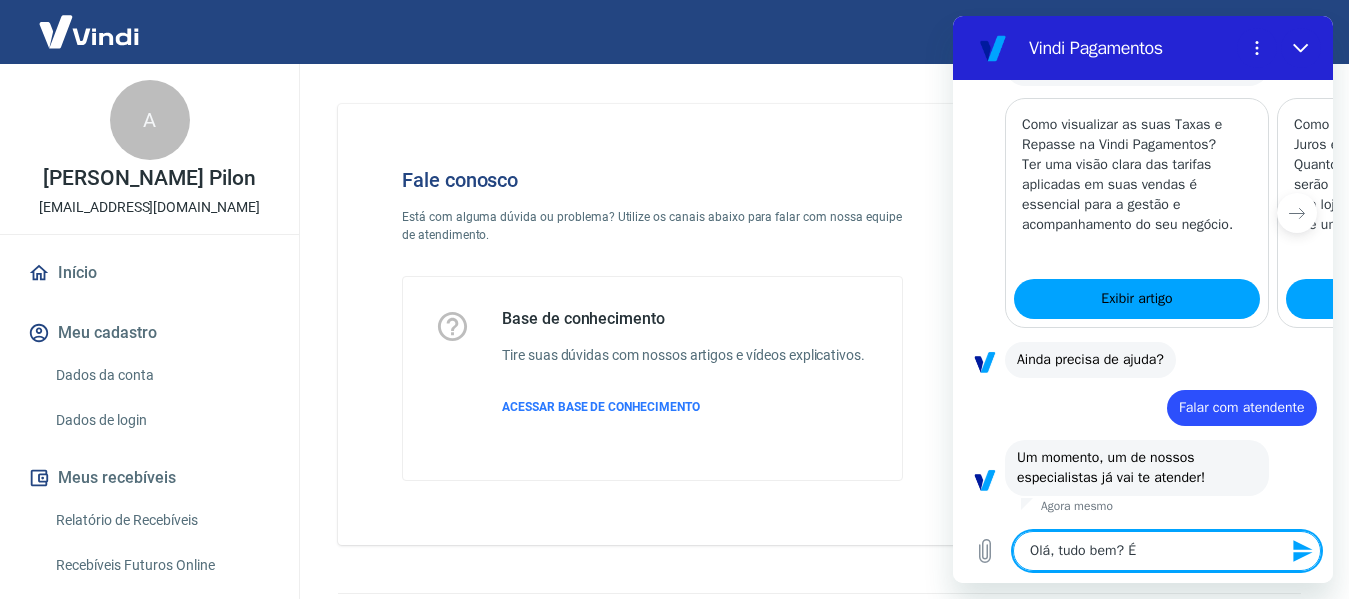 type on "x" 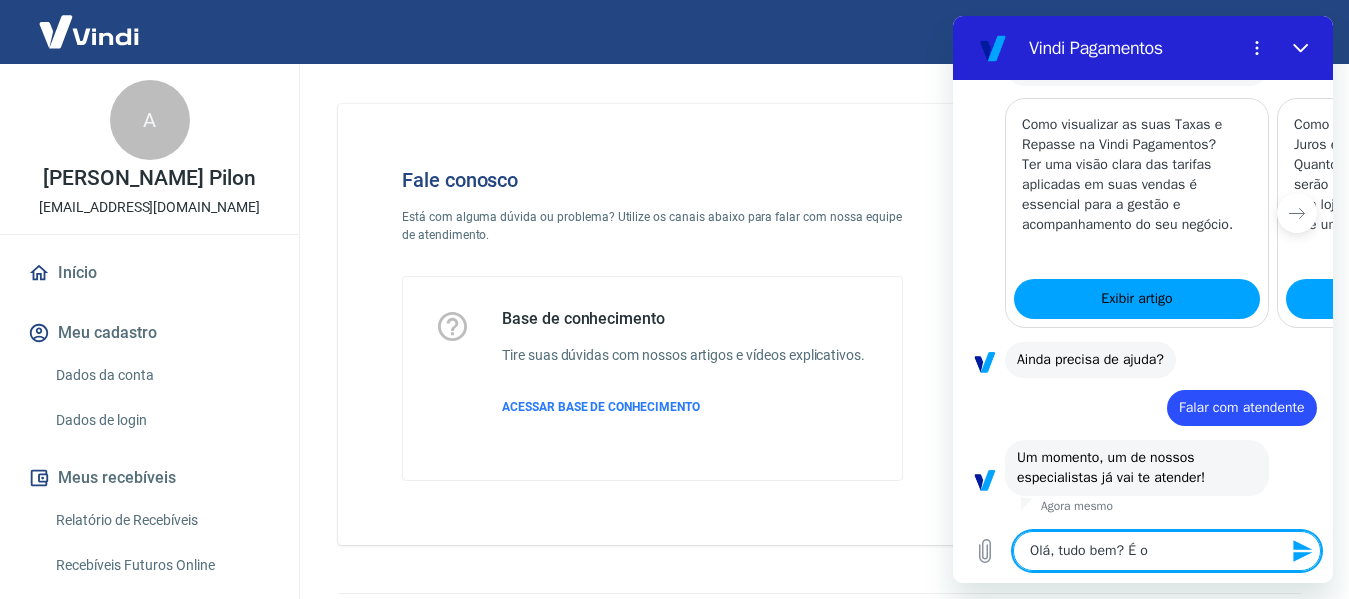 type on "Olá, tudo bem? É o" 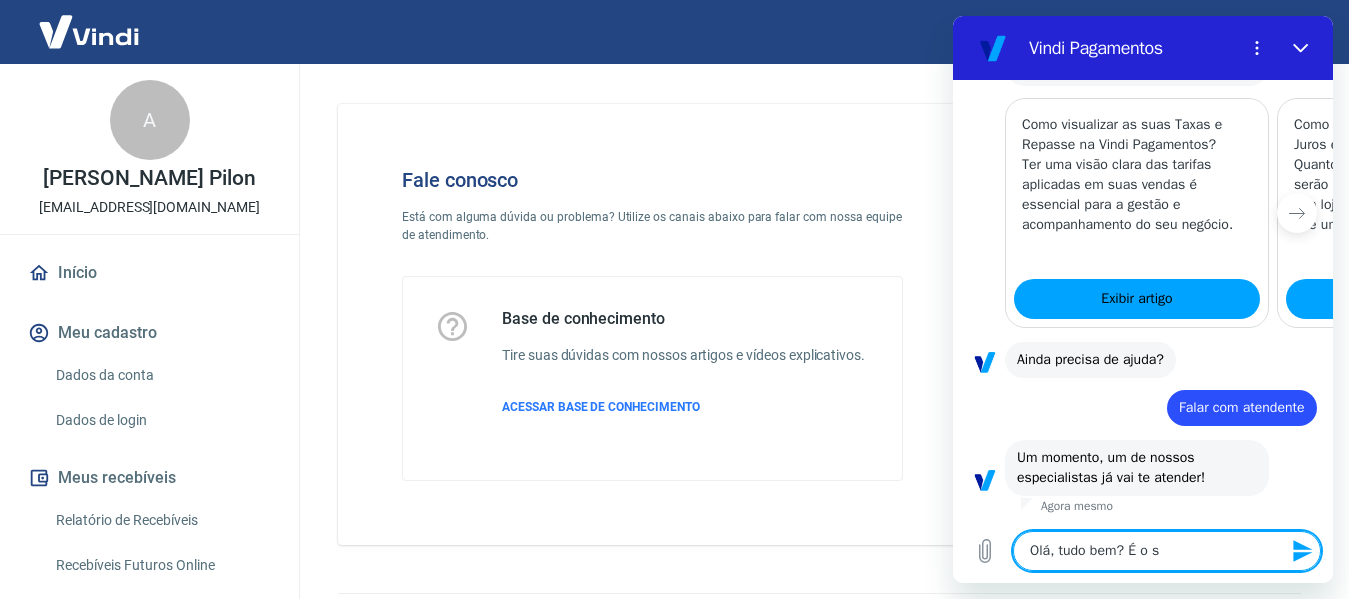type on "Olá, tudo bem? É o se" 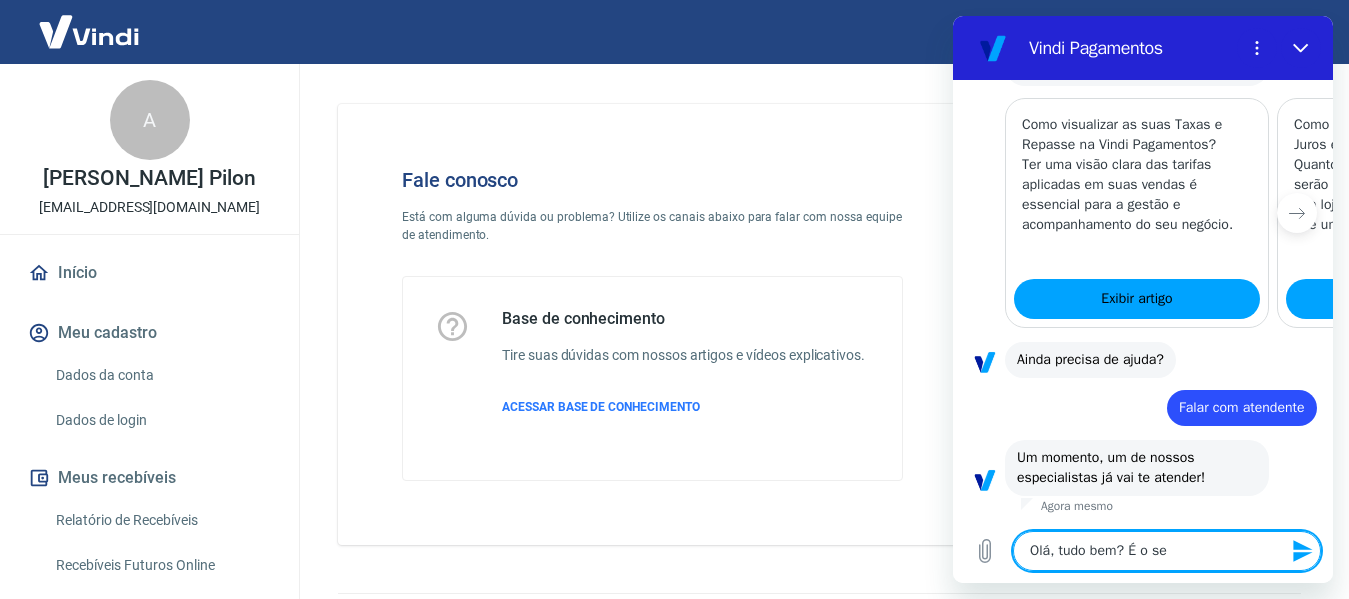 type on "Olá, tudo bem? É o seg" 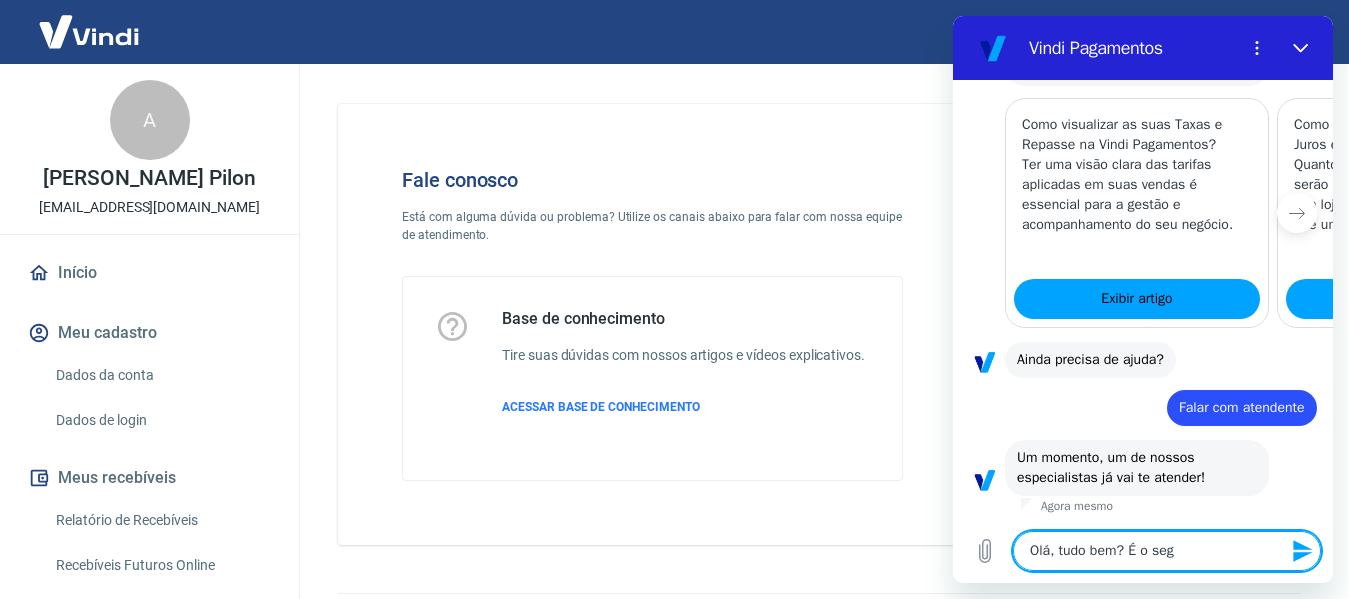 type on "Olá, tudo bem? É o segu" 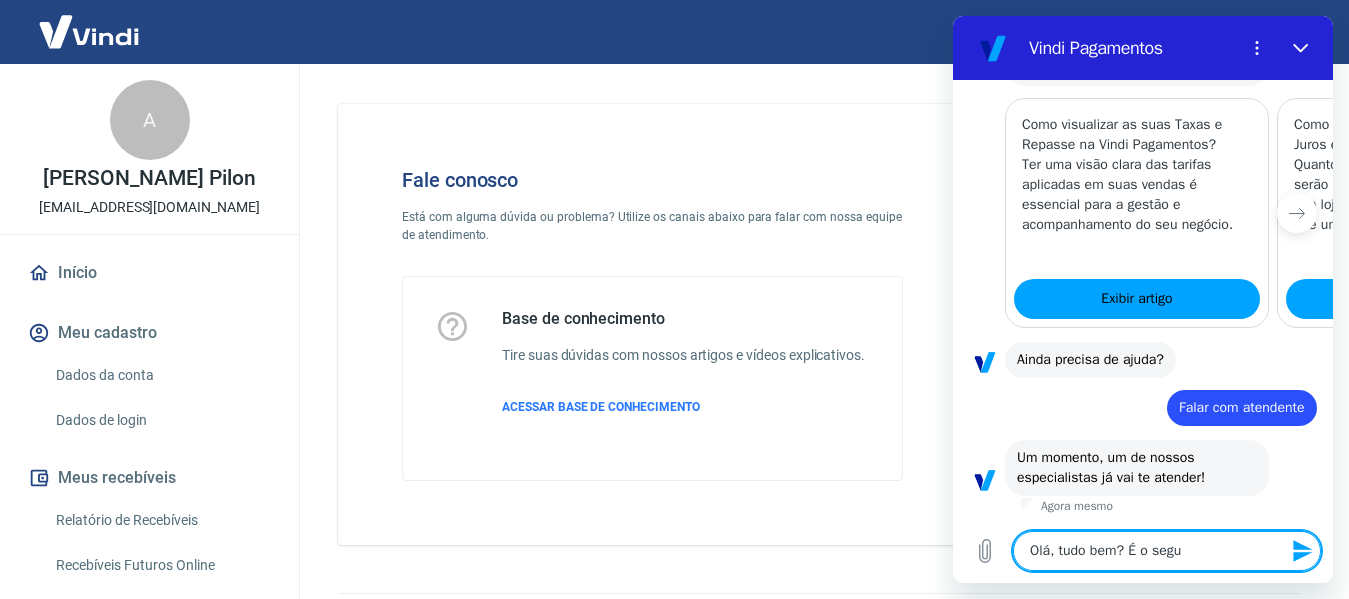 type on "x" 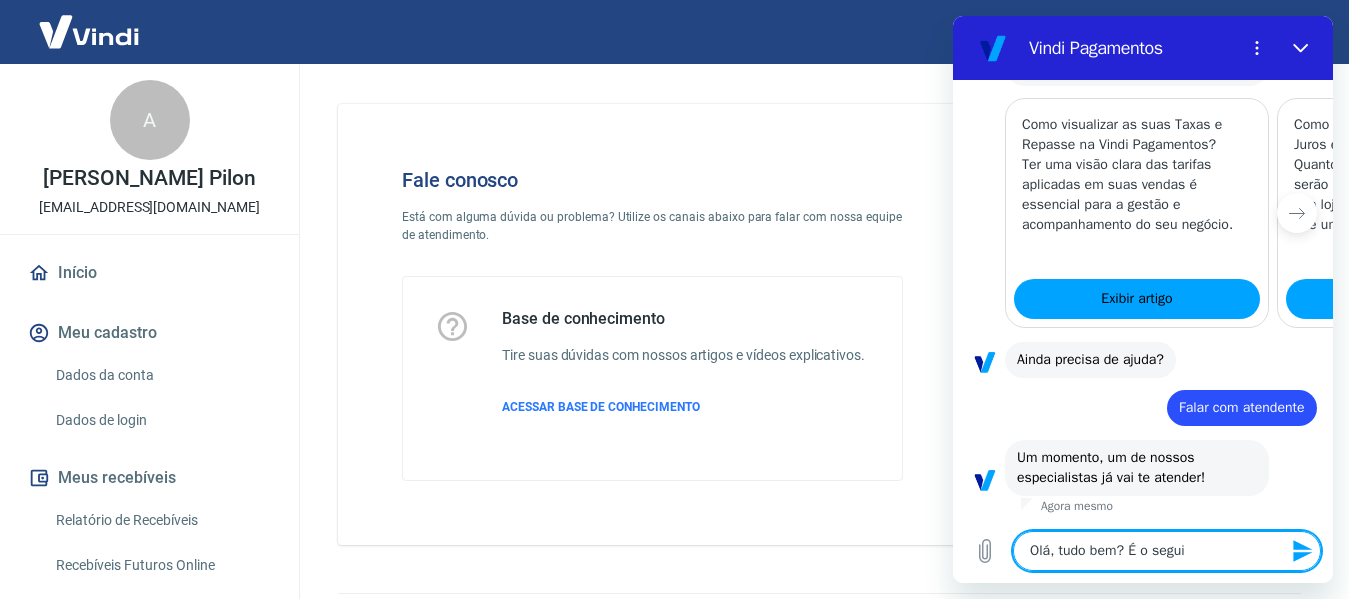 type on "Olá, tudo bem? É o seguin" 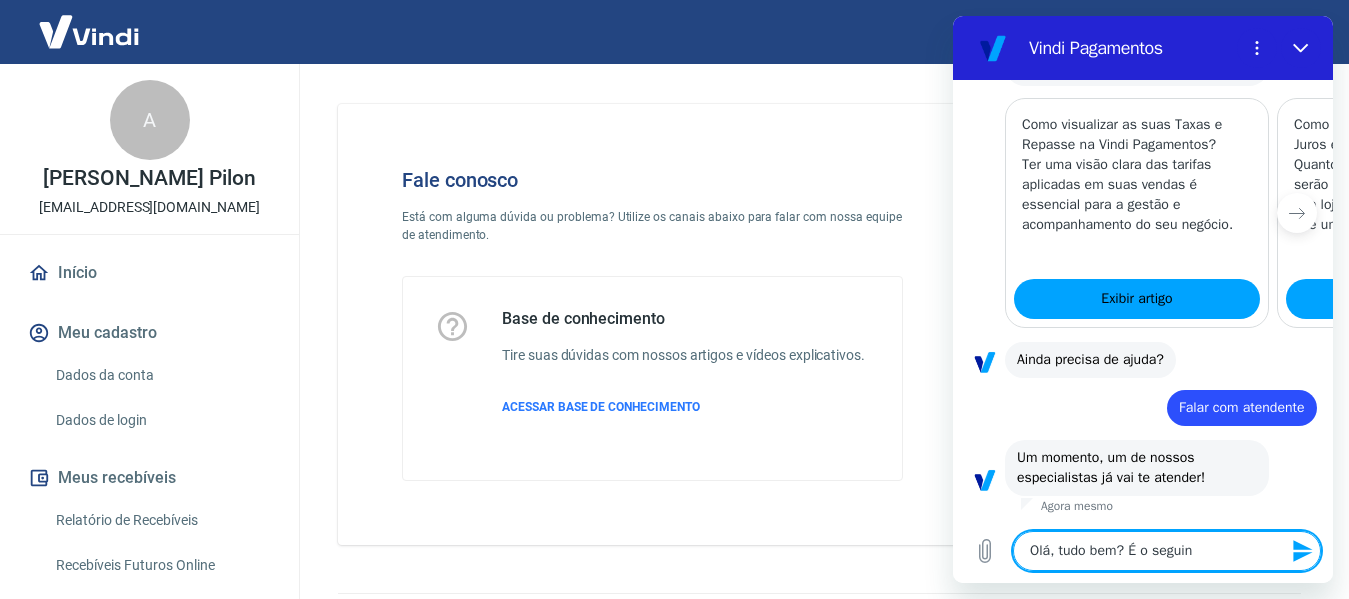 type on "Olá, tudo bem? É o seguint" 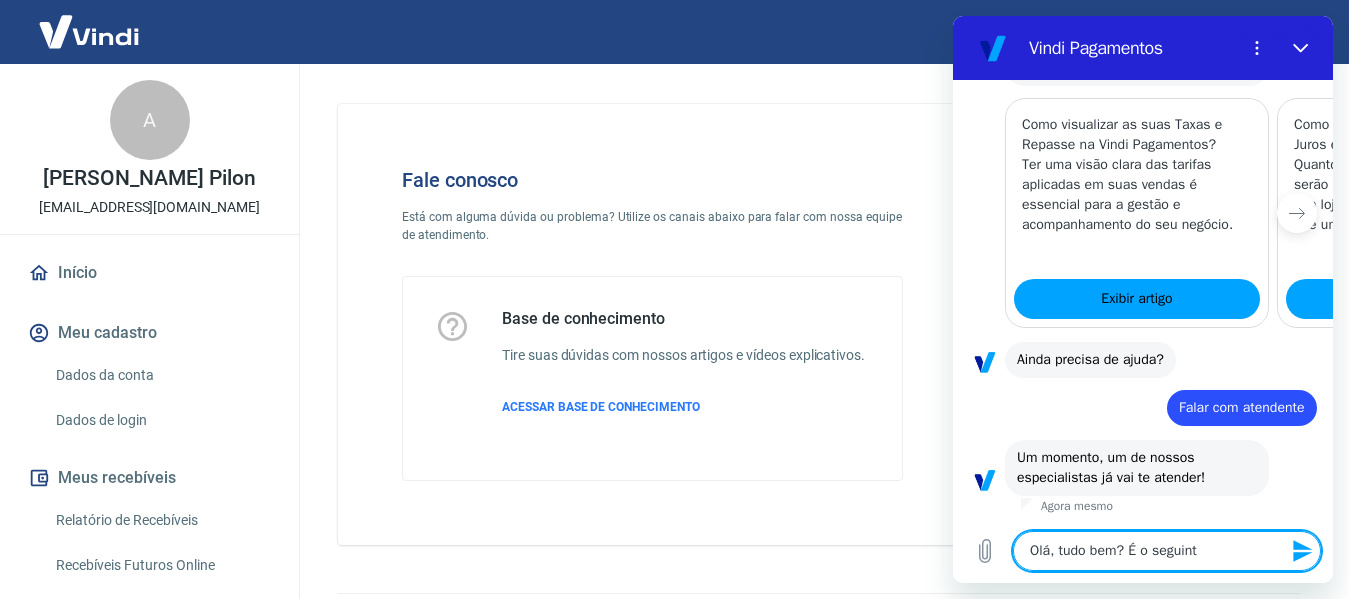 type on "Olá, tudo bem? É o seguinte" 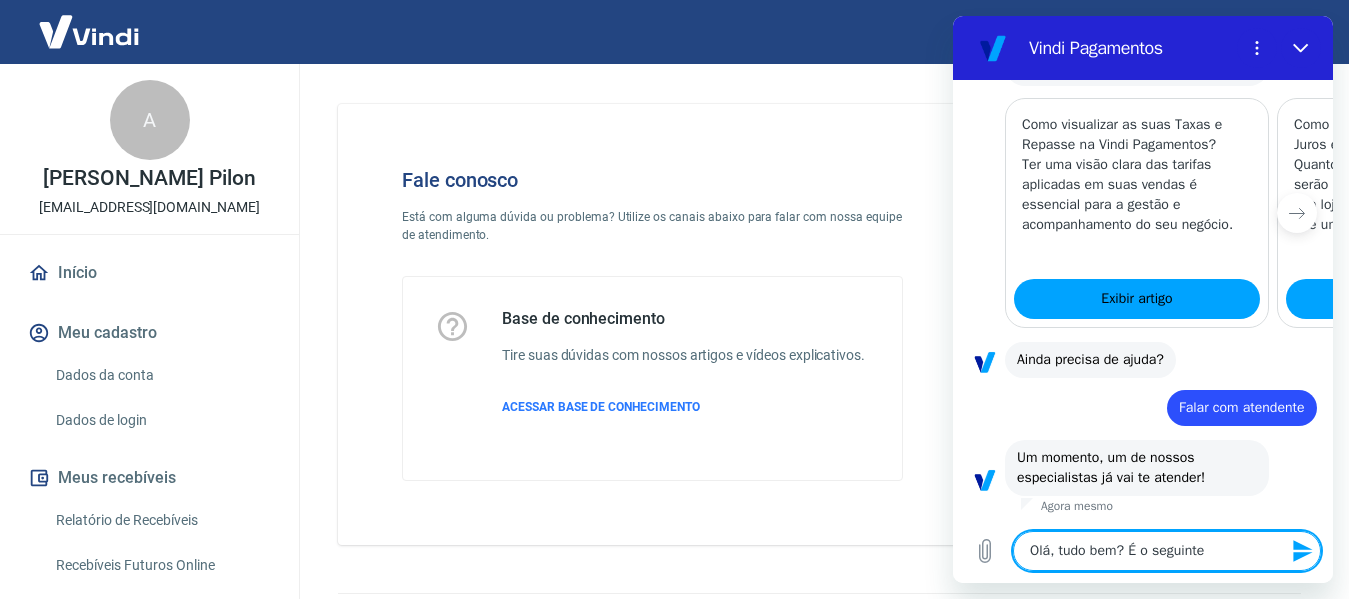 type on "Olá, tudo bem? É o seguinte," 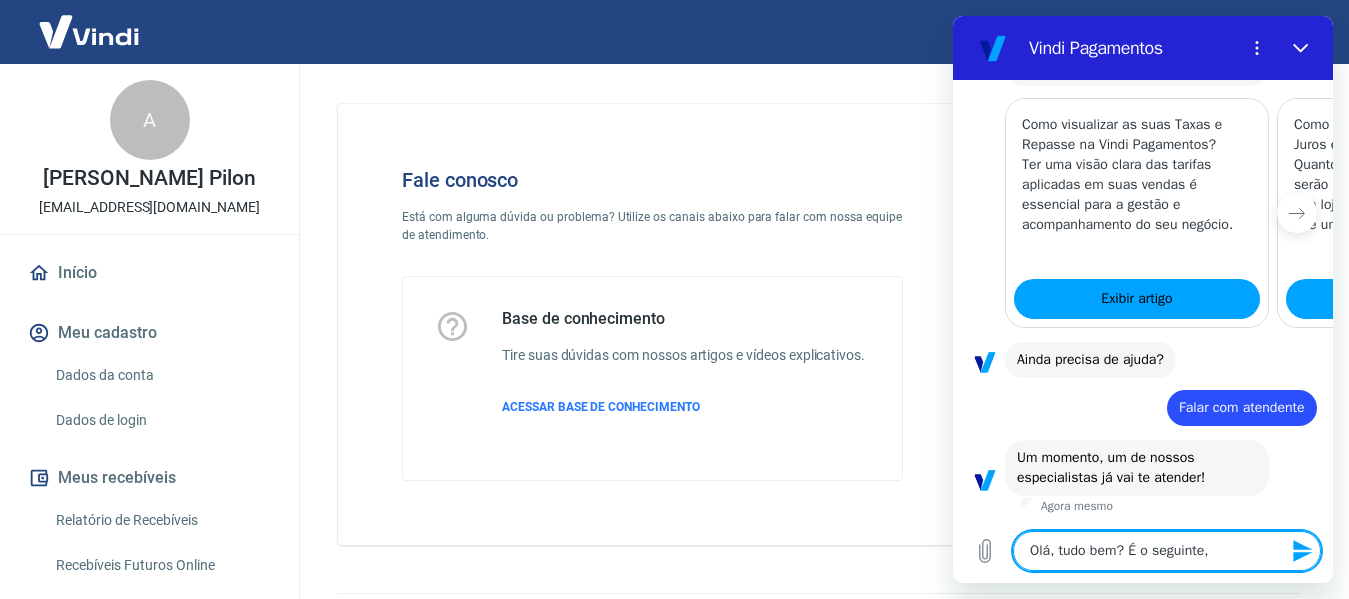 type on "x" 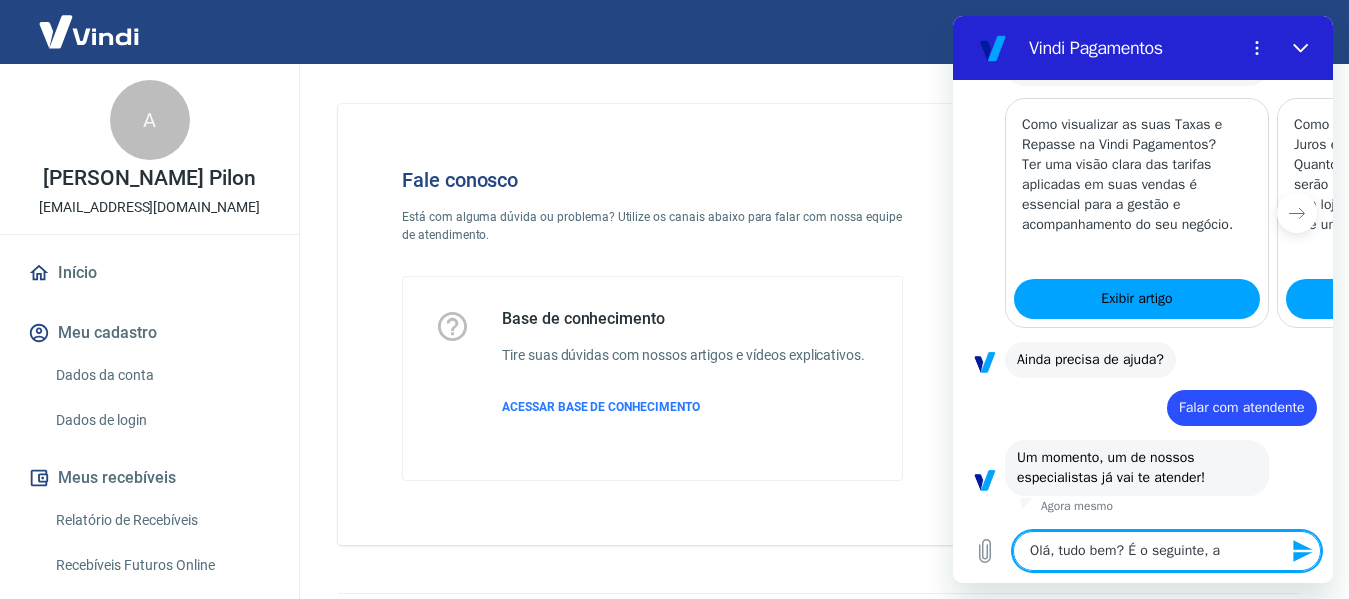 type on "x" 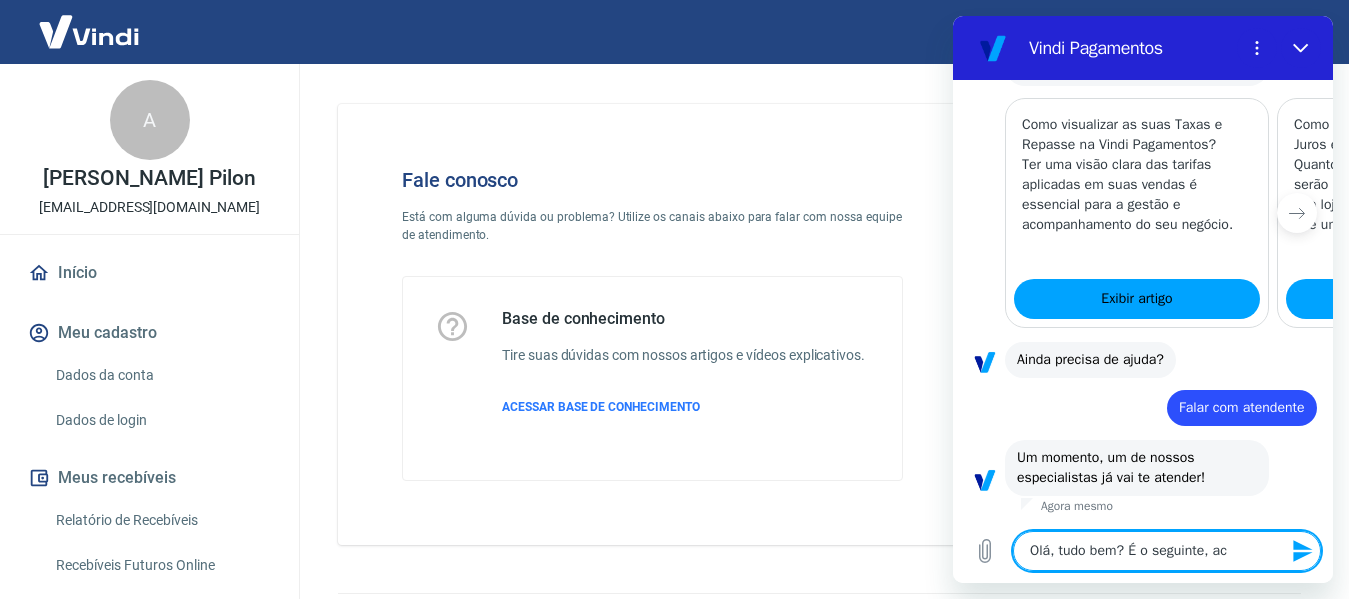type on "Olá, tudo bem? É o seguinte, aca" 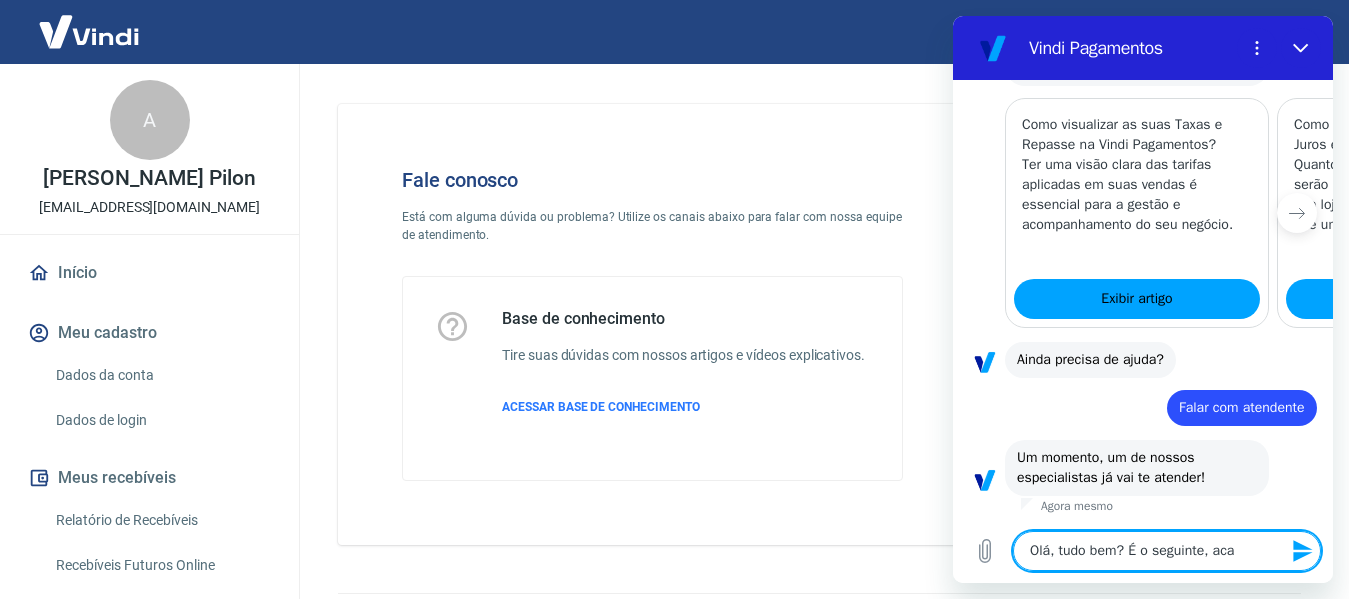 type on "Olá, tudo bem? É o seguinte, acab" 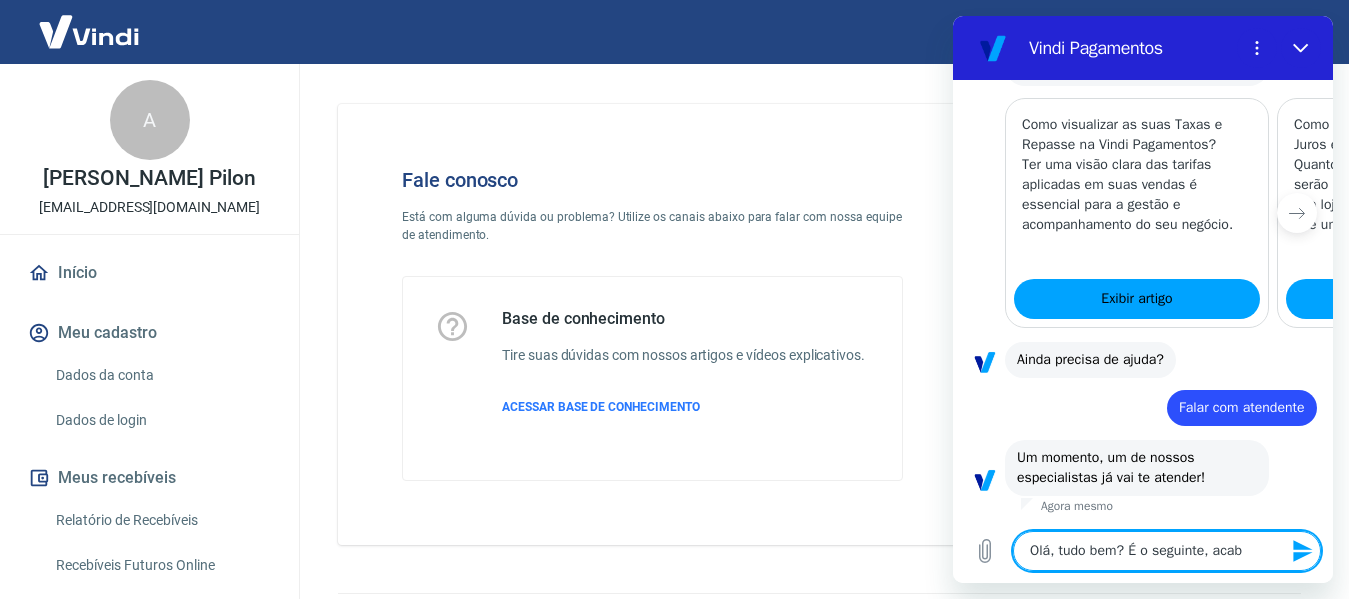 type on "Olá, tudo bem? É o seguinte, acabe" 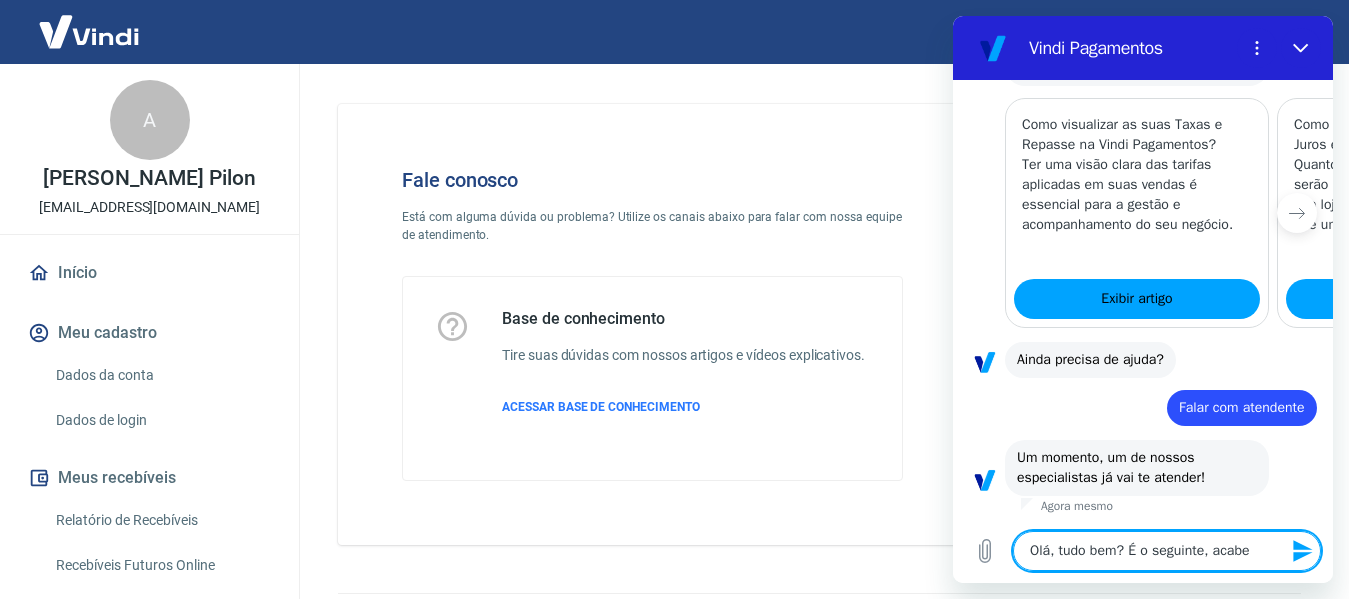 type on "Olá, tudo bem? É o seguinte, acabei" 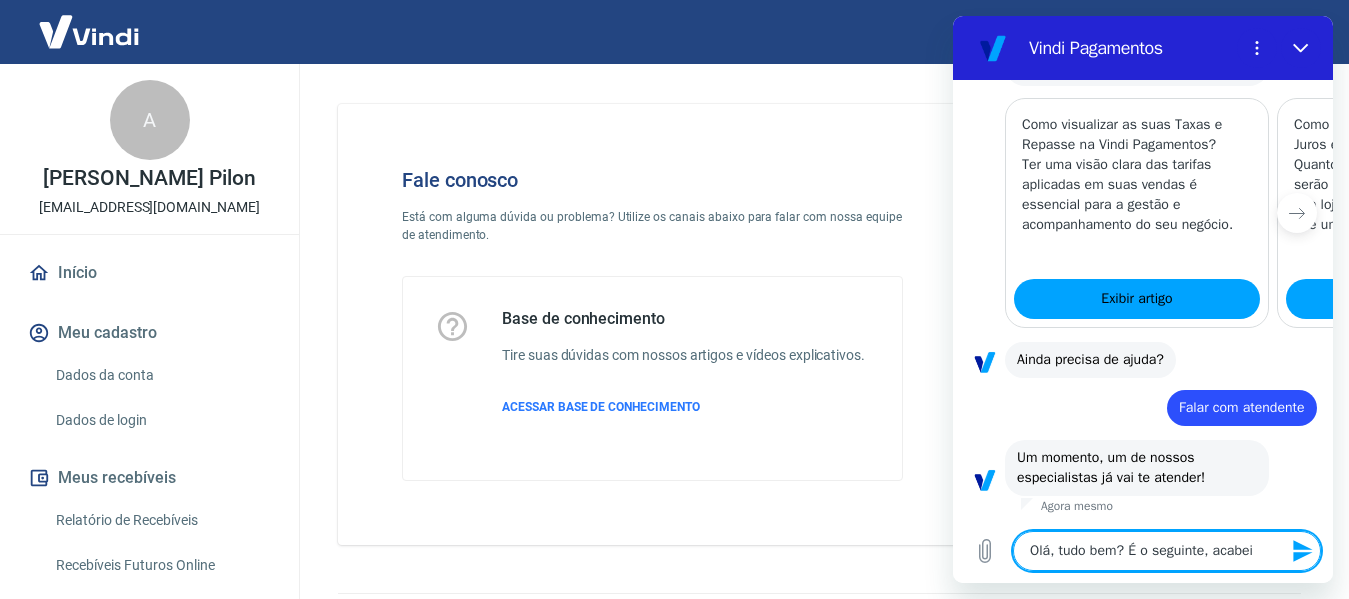 type on "Olá, tudo bem? É o seguinte, acabei" 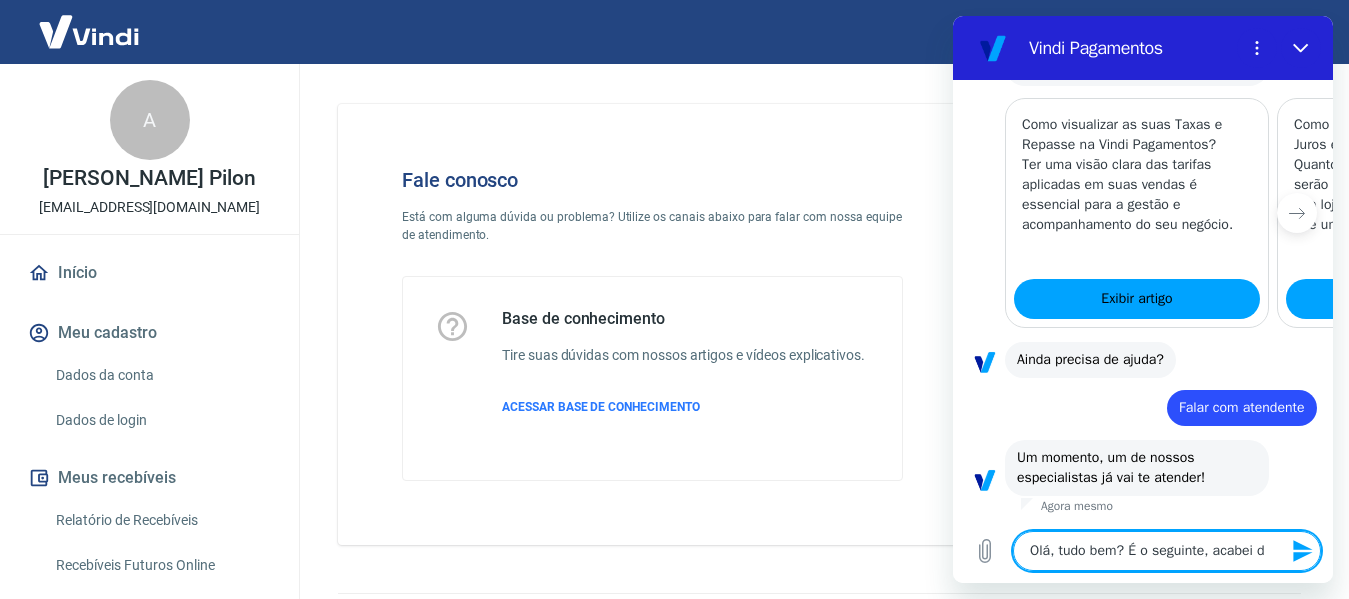 type on "x" 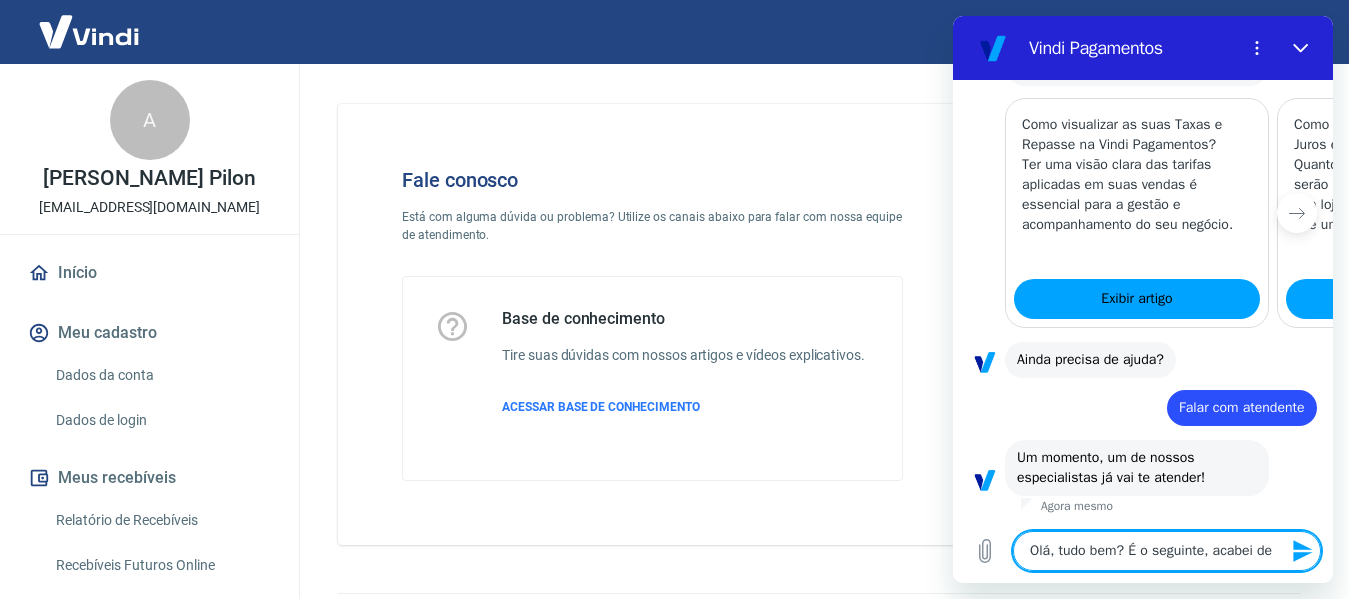 type on "Olá, tudo bem? É o seguinte, acabei de" 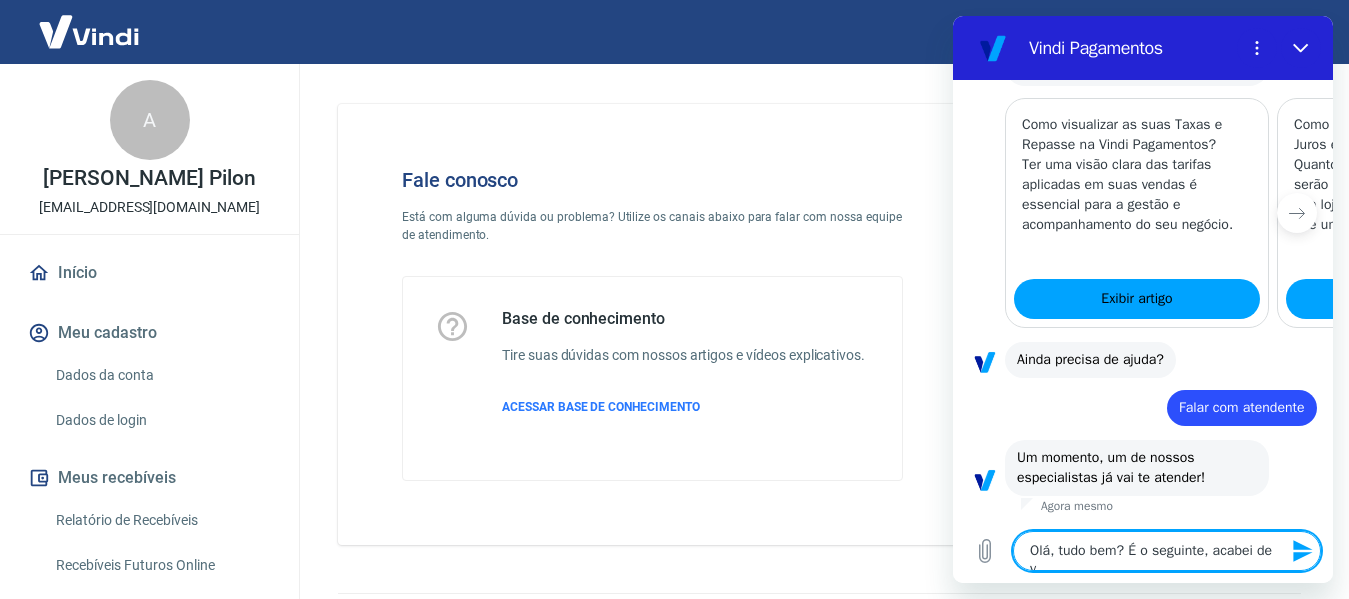 type on "x" 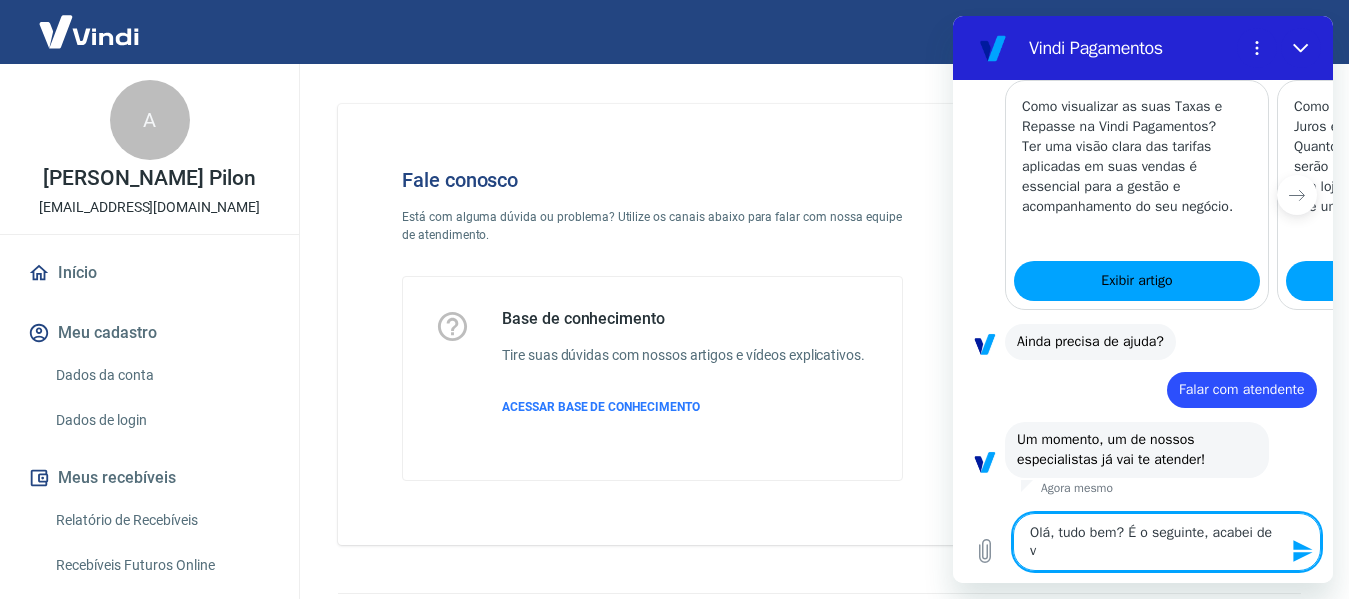 type on "Olá, tudo bem? É o seguinte, acabei de ve" 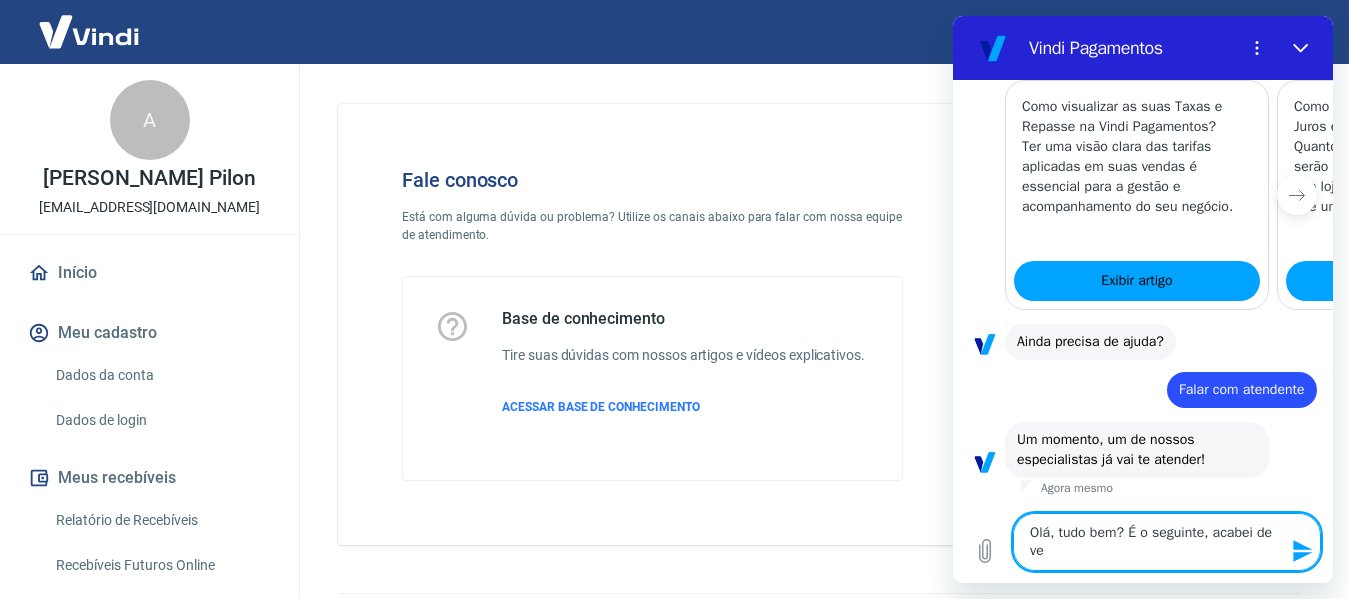 type on "Olá, tudo bem? É o seguinte, acabei de ver" 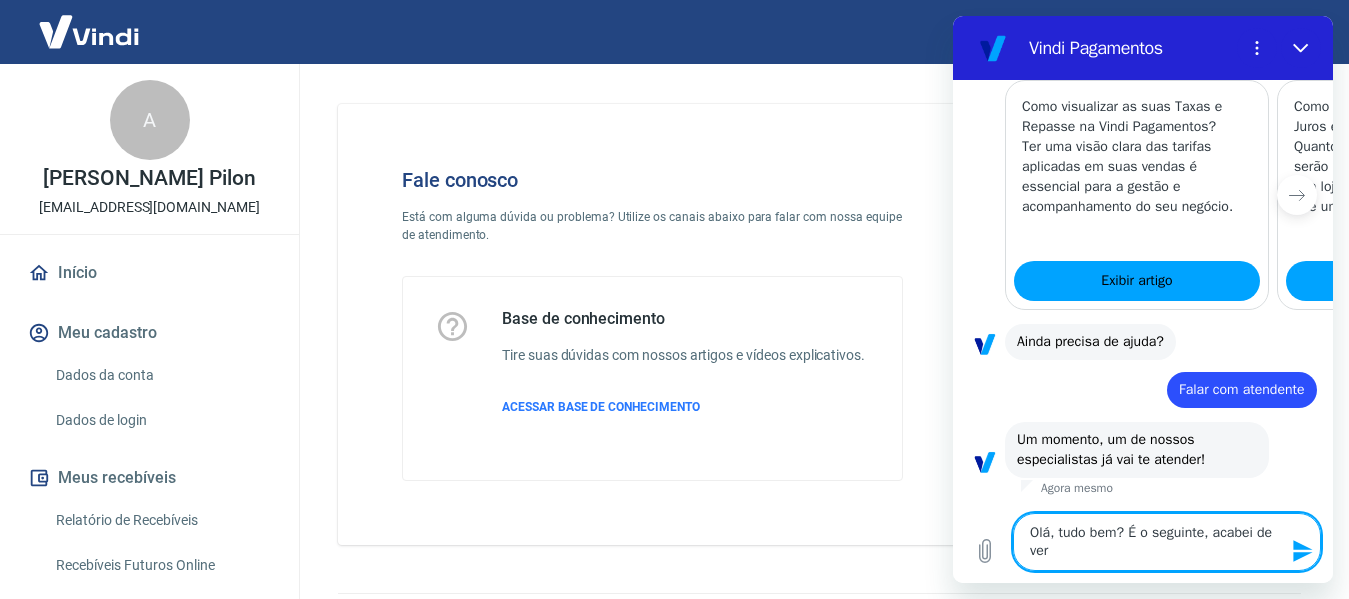 type on "Olá, tudo bem? É o seguinte, acabei de ver" 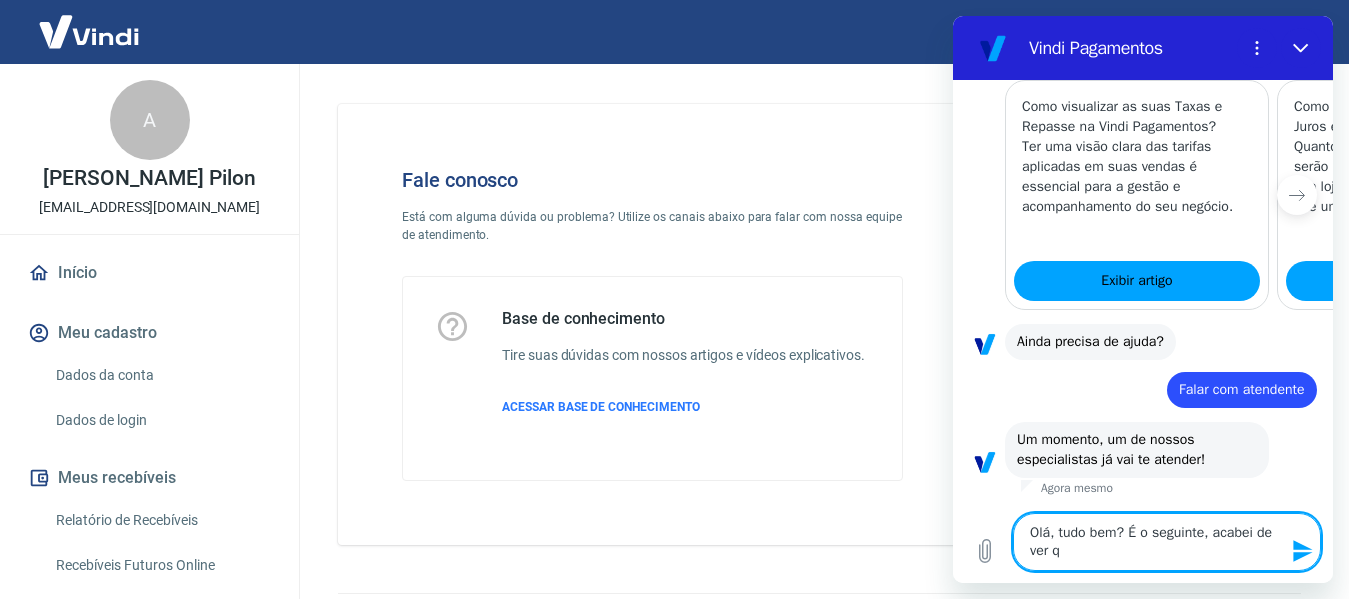 type on "Olá, tudo bem? É o seguinte, acabei de ver qu" 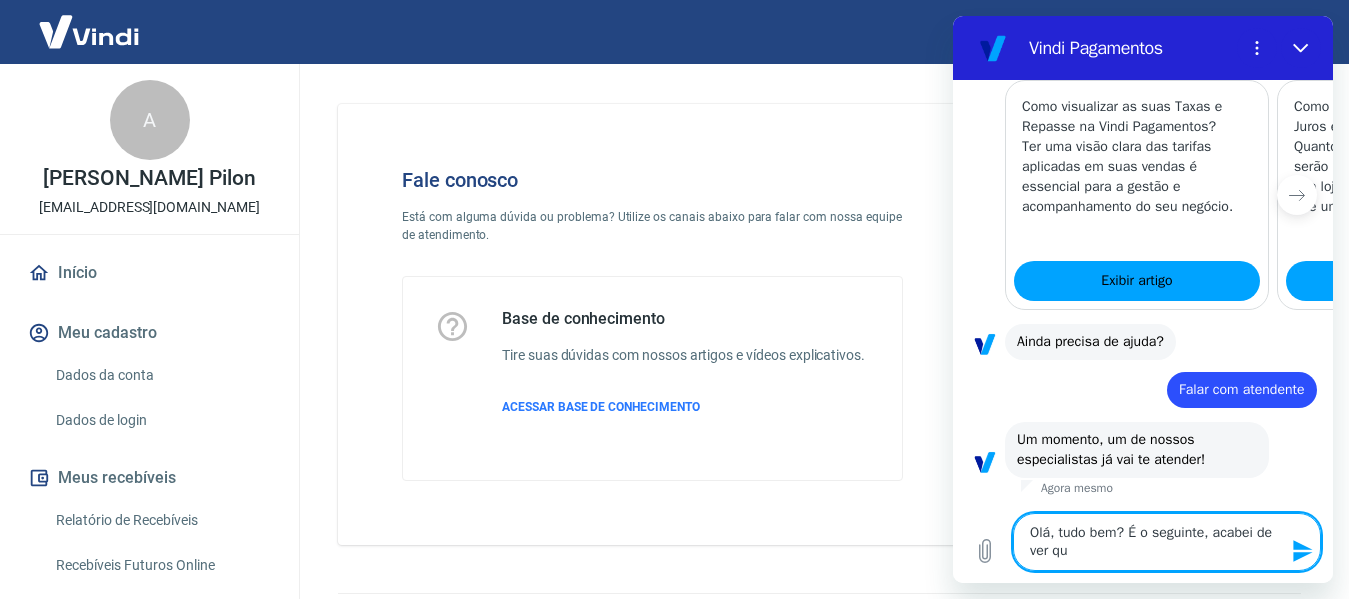 type on "Olá, tudo bem? É o seguinte, acabei de ver que" 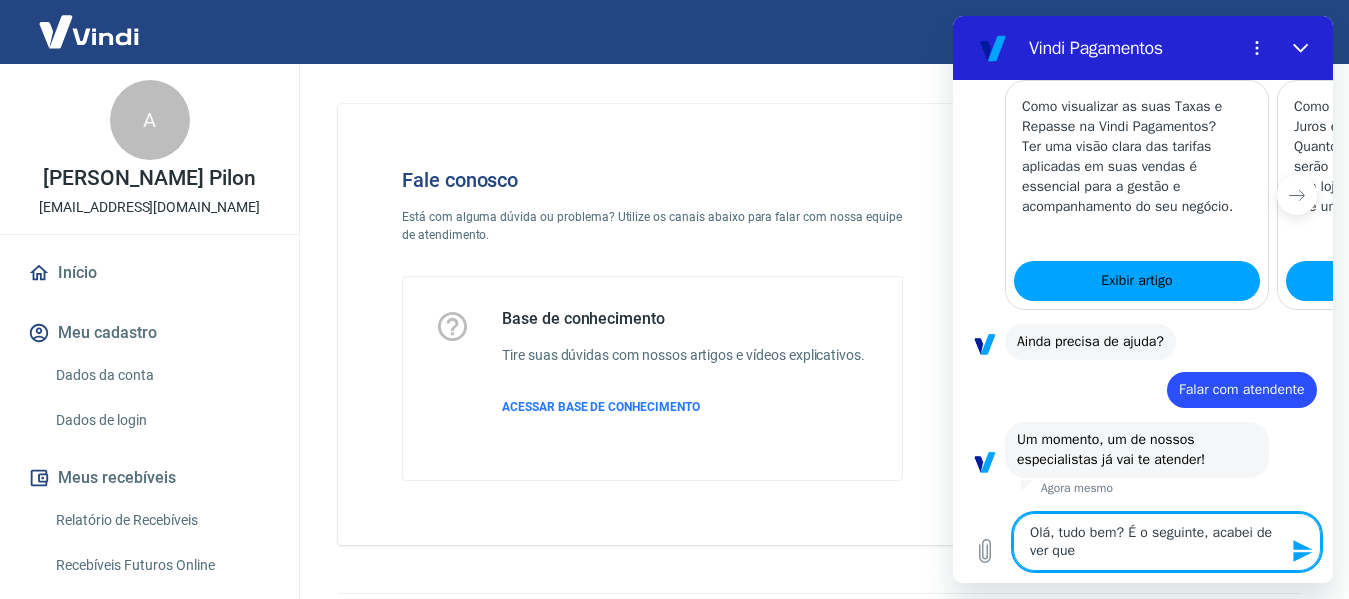 type on "Olá, tudo bem? É o seguinte, acabei de ver que" 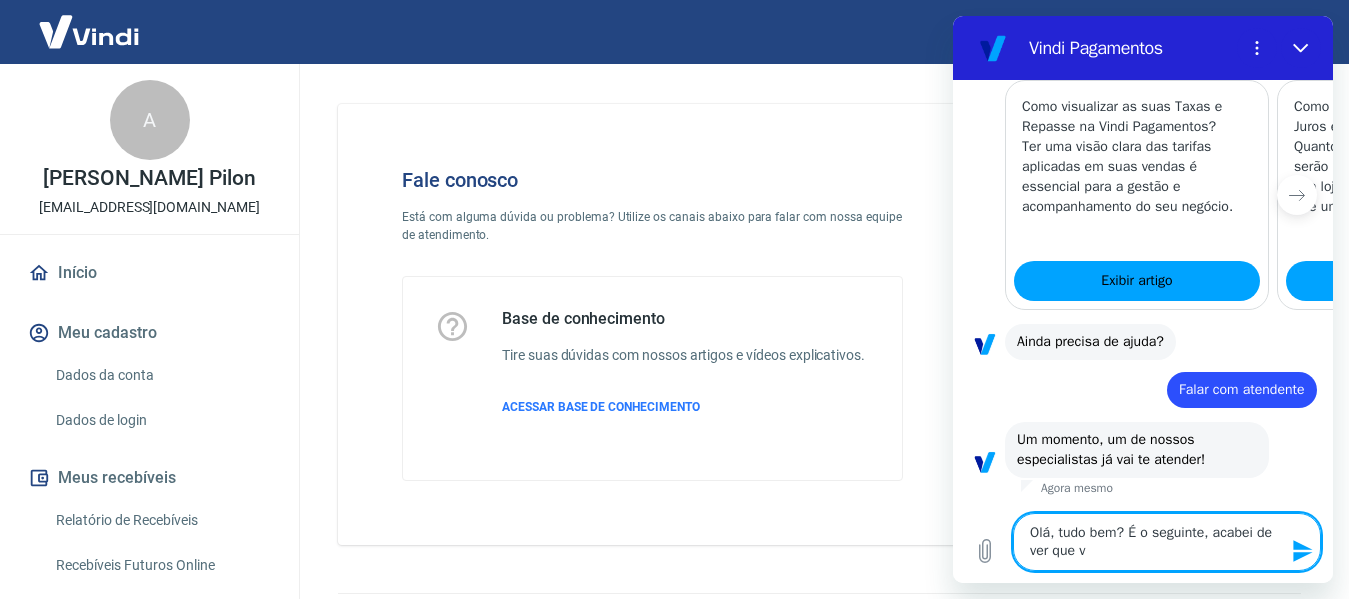 type on "Olá, tudo bem? É o seguinte, acabei de ver que vo" 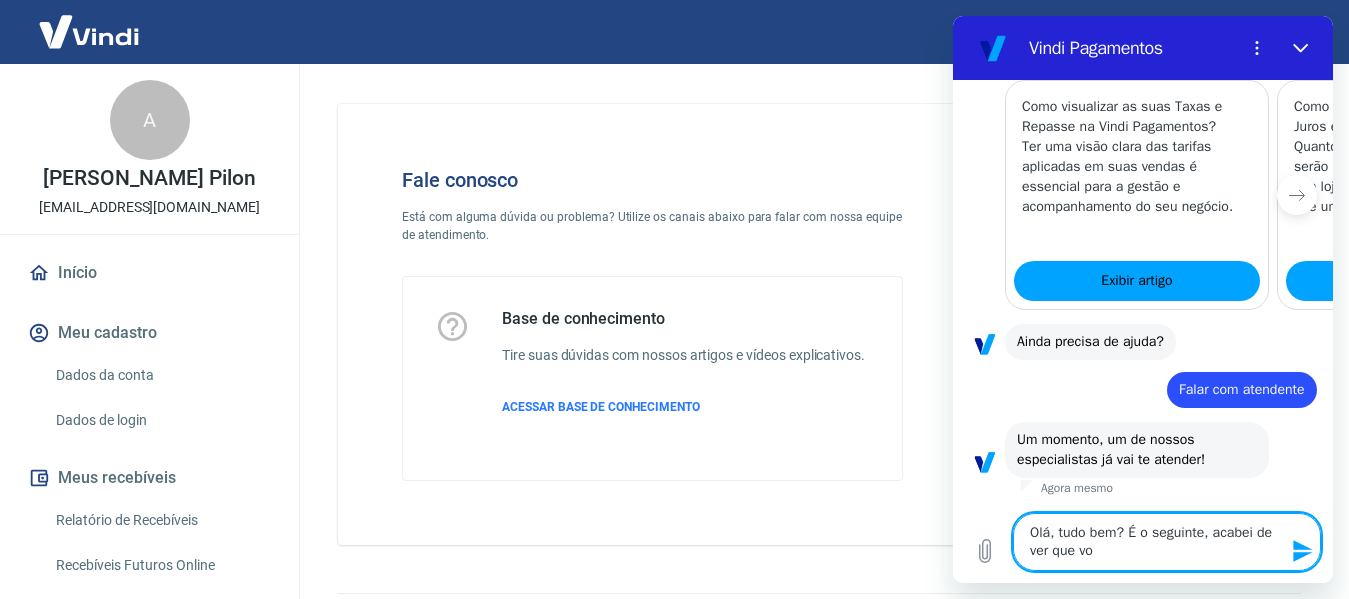 type on "Olá, tudo bem? É o seguinte, acabei de ver que voc" 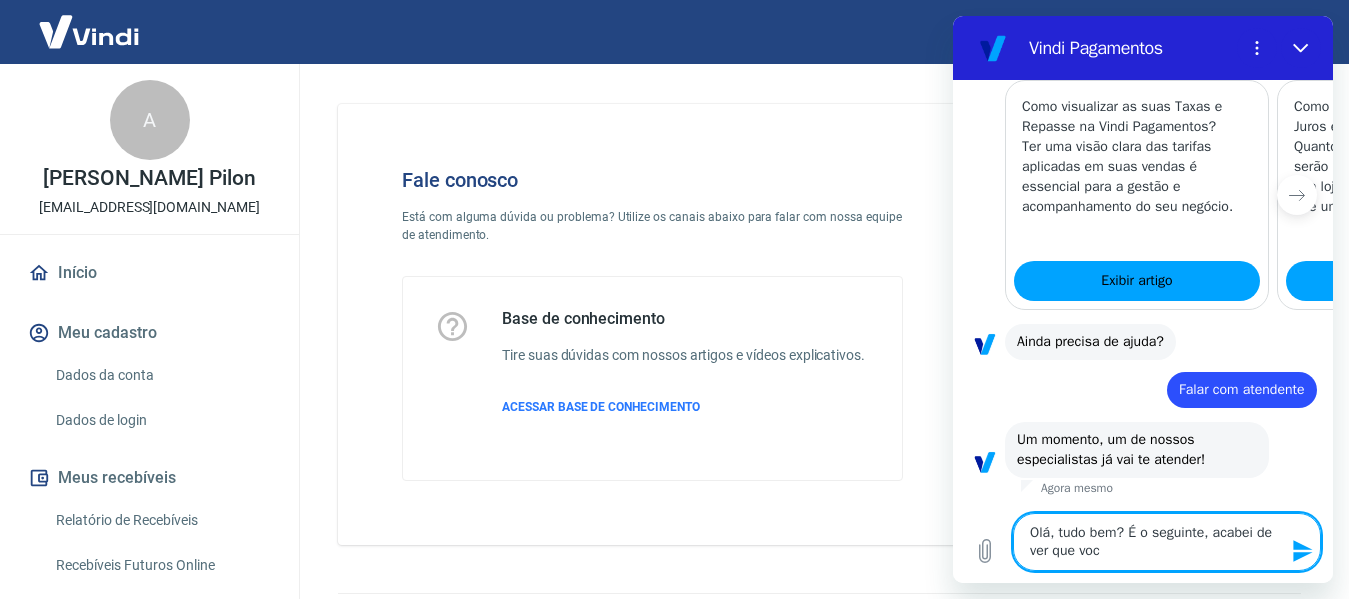 type on "Olá, tudo bem? É o seguinte, acabei de ver que vocë" 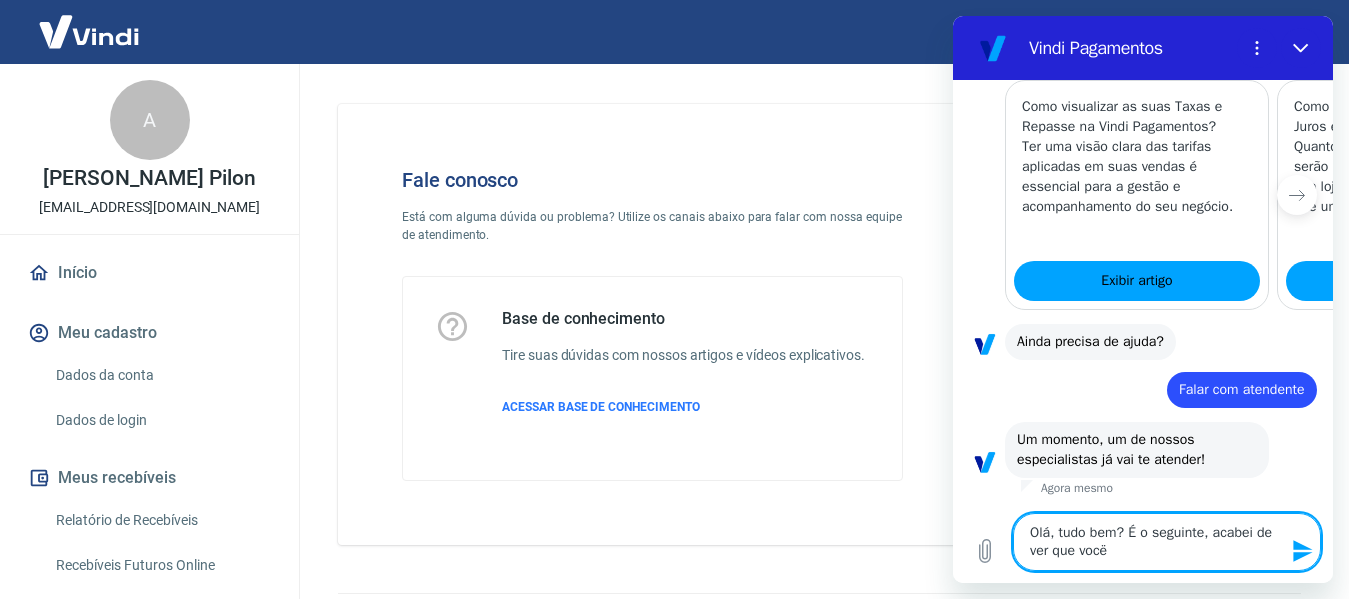 type on "x" 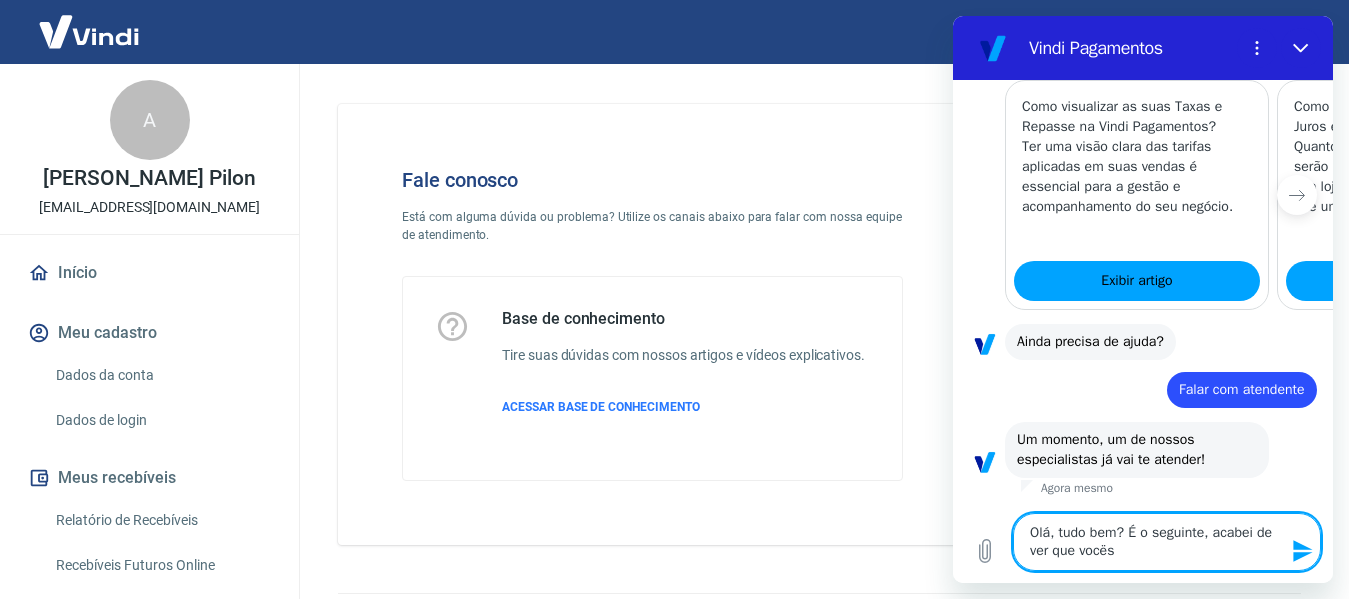 type on "Olá, tudo bem? É o seguinte, acabei de ver que vocës" 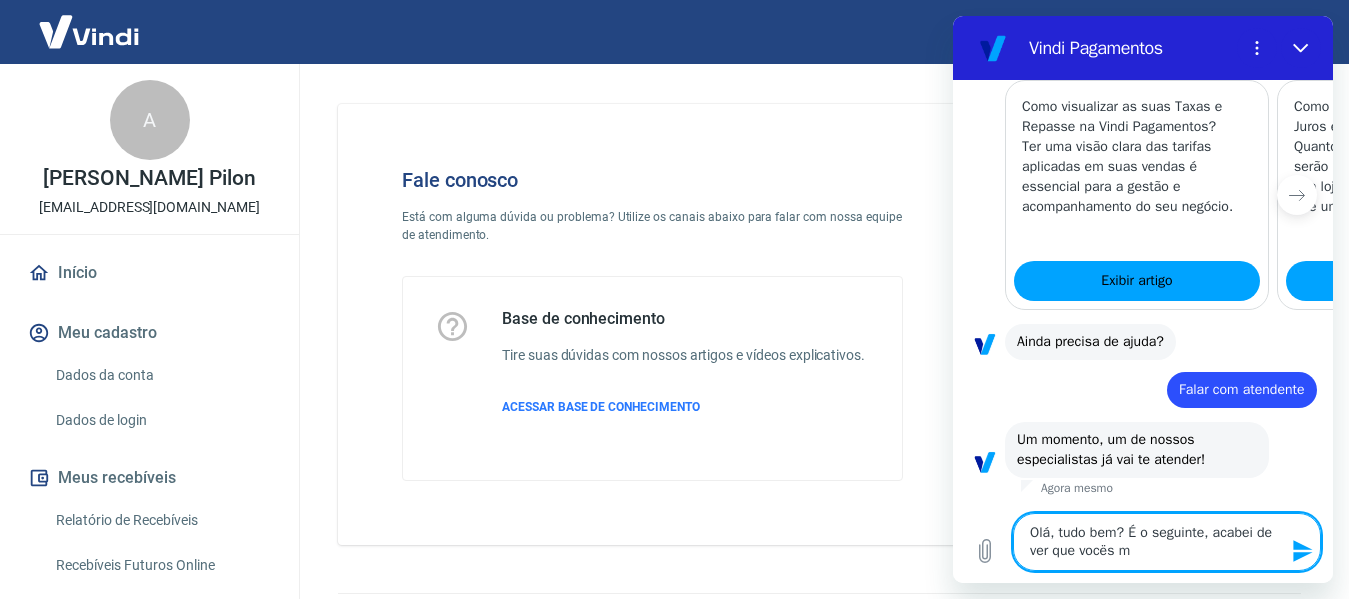 type on "Olá, tudo bem? É o seguinte, acabei de ver que vocës" 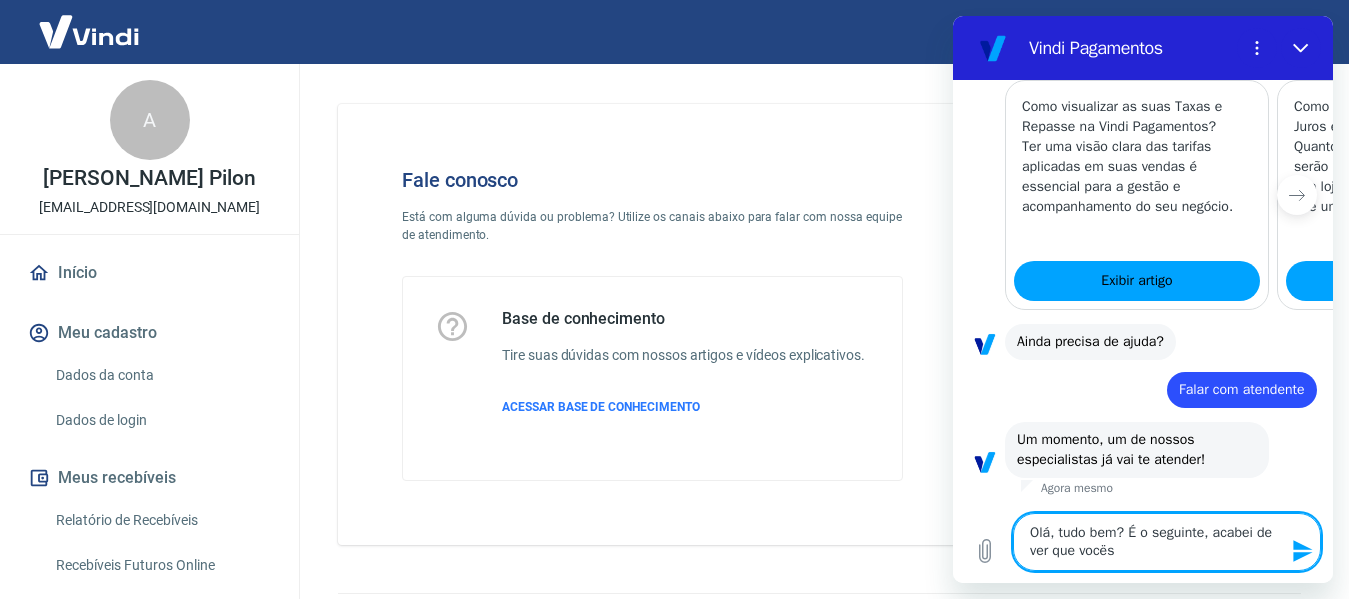 type on "Olá, tudo bem? É o seguinte, acabei de ver que vocës" 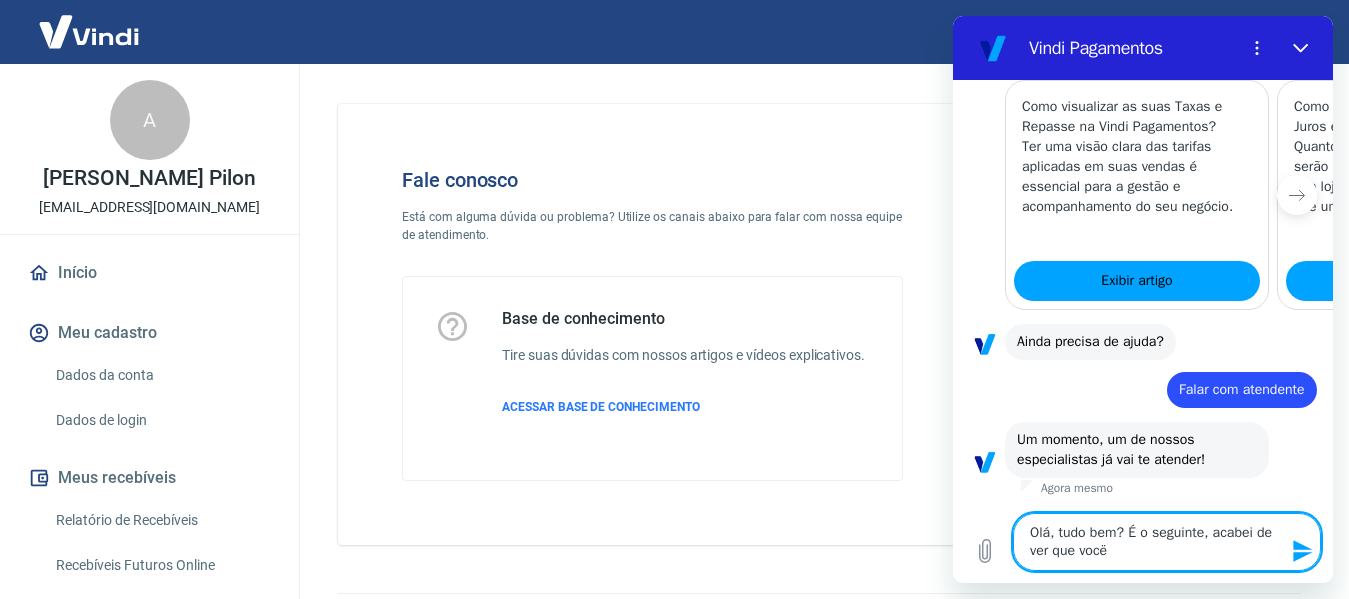 type on "Olá, tudo bem? É o seguinte, acabei de ver que voc" 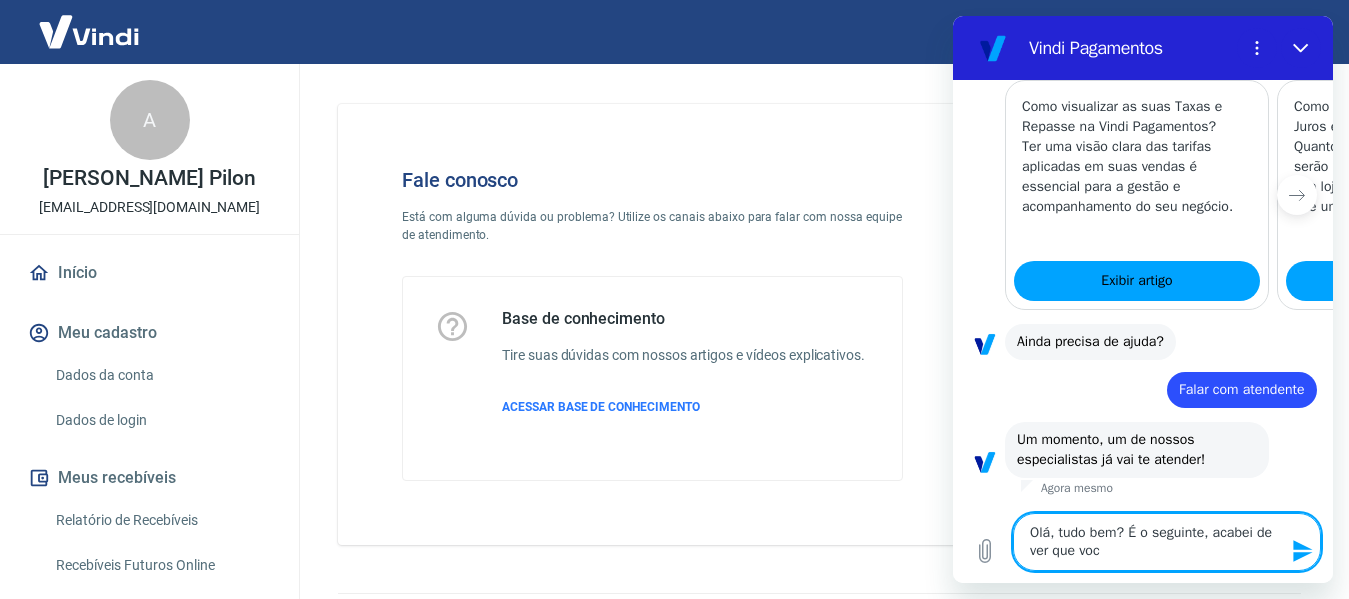 type on "x" 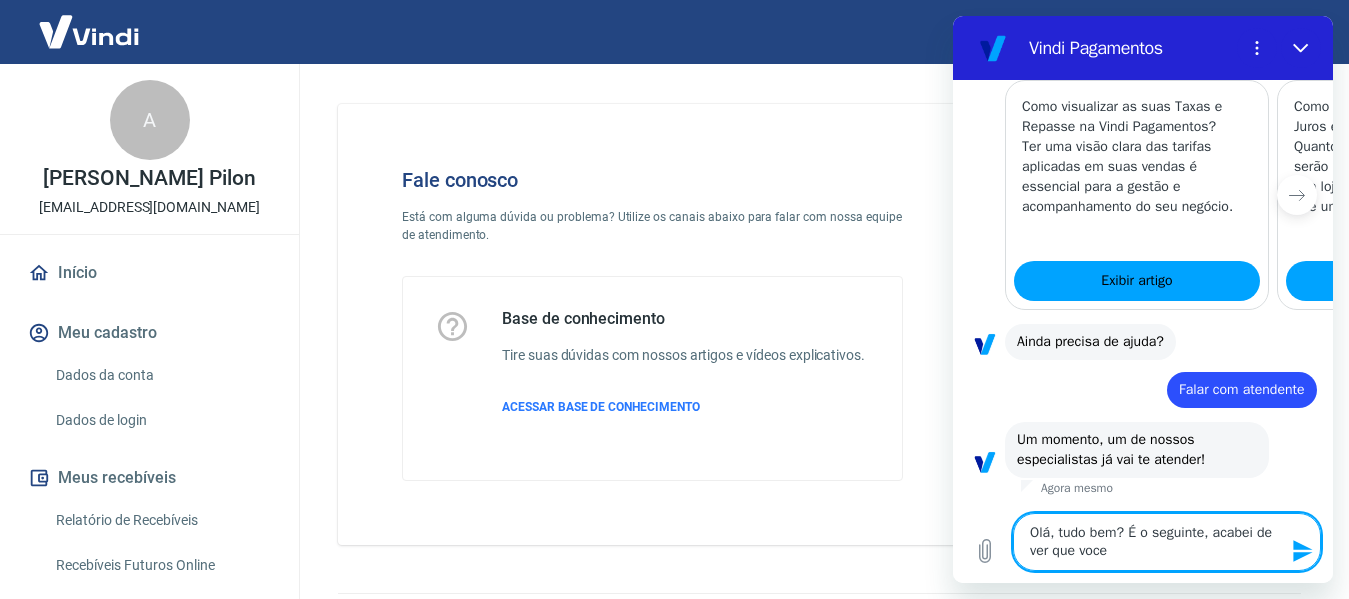 type on "Olá, tudo bem? É o seguinte, acabei de ver que voces" 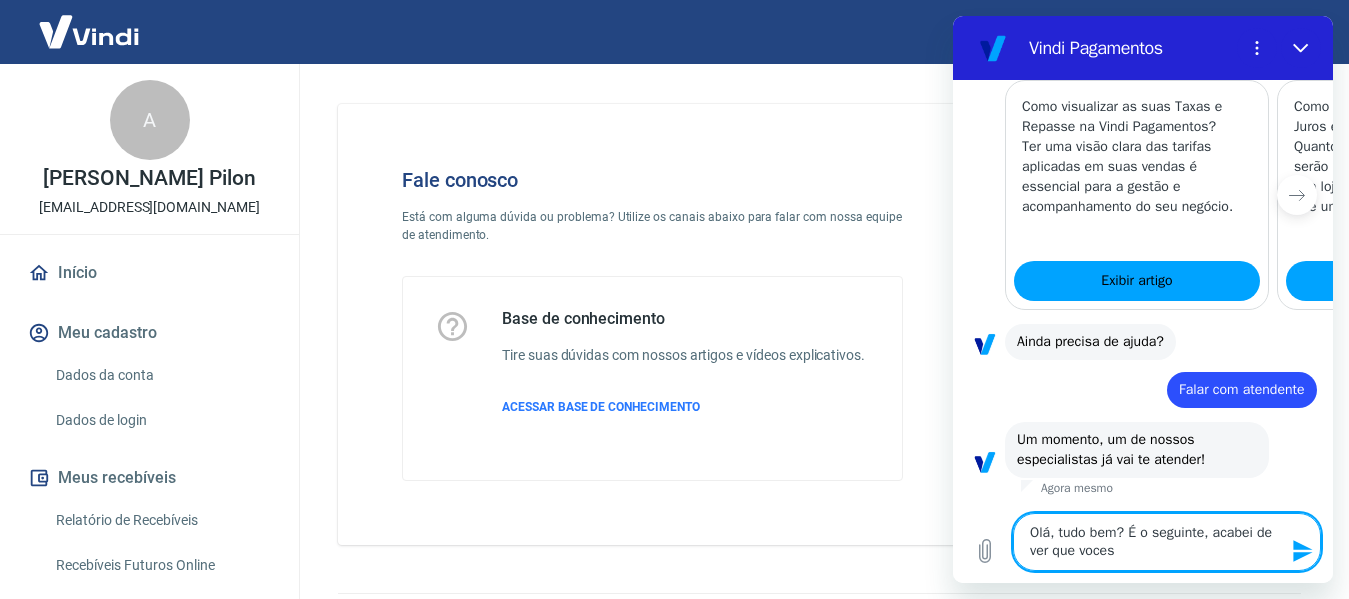 type on "Olá, tudo bem? É o seguinte, acabei de ver que voces" 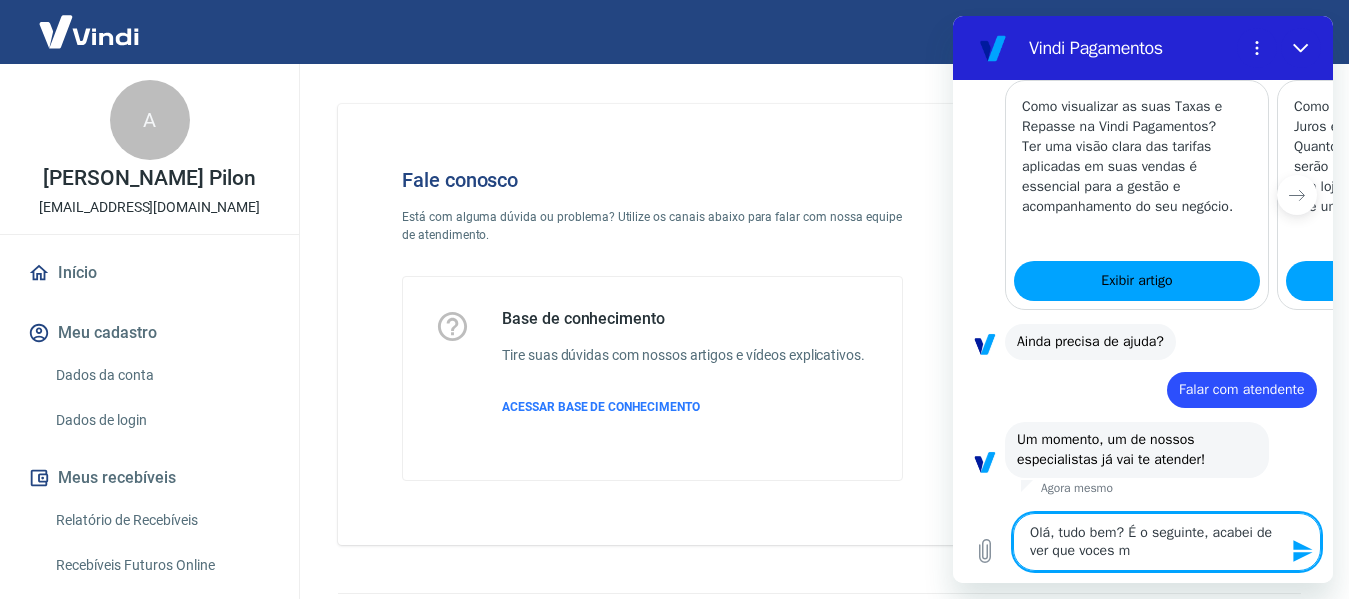 type on "x" 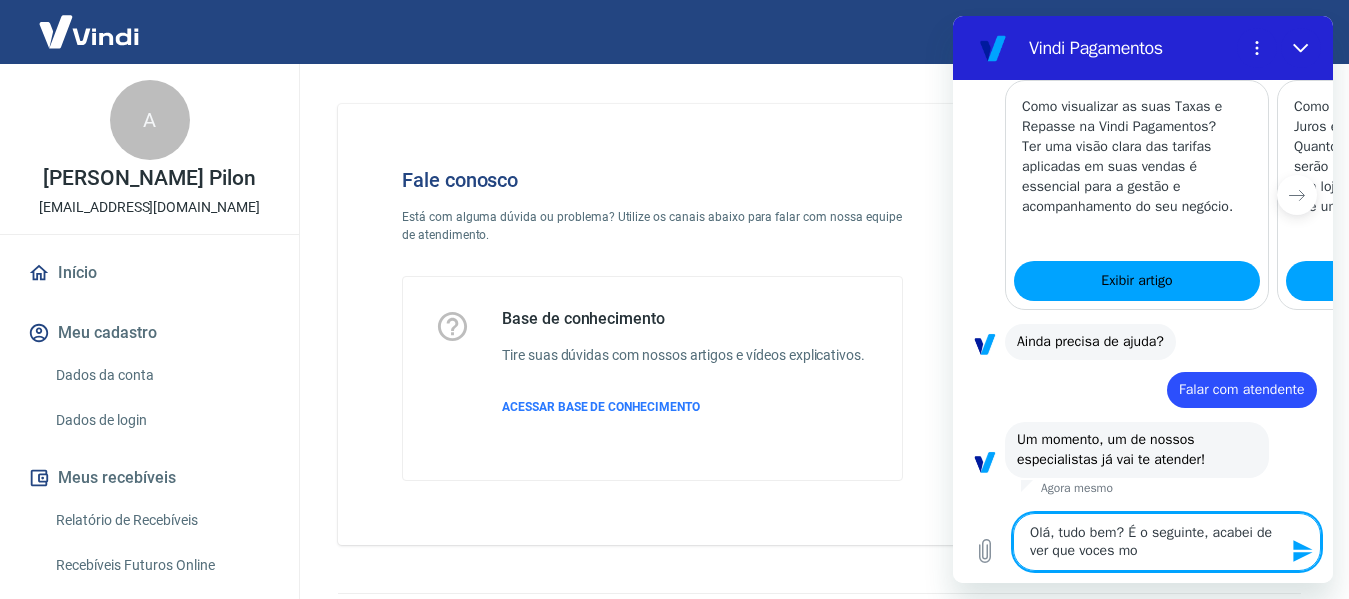 type on "Olá, tudo bem? É o seguinte, acabei de ver que voces mod" 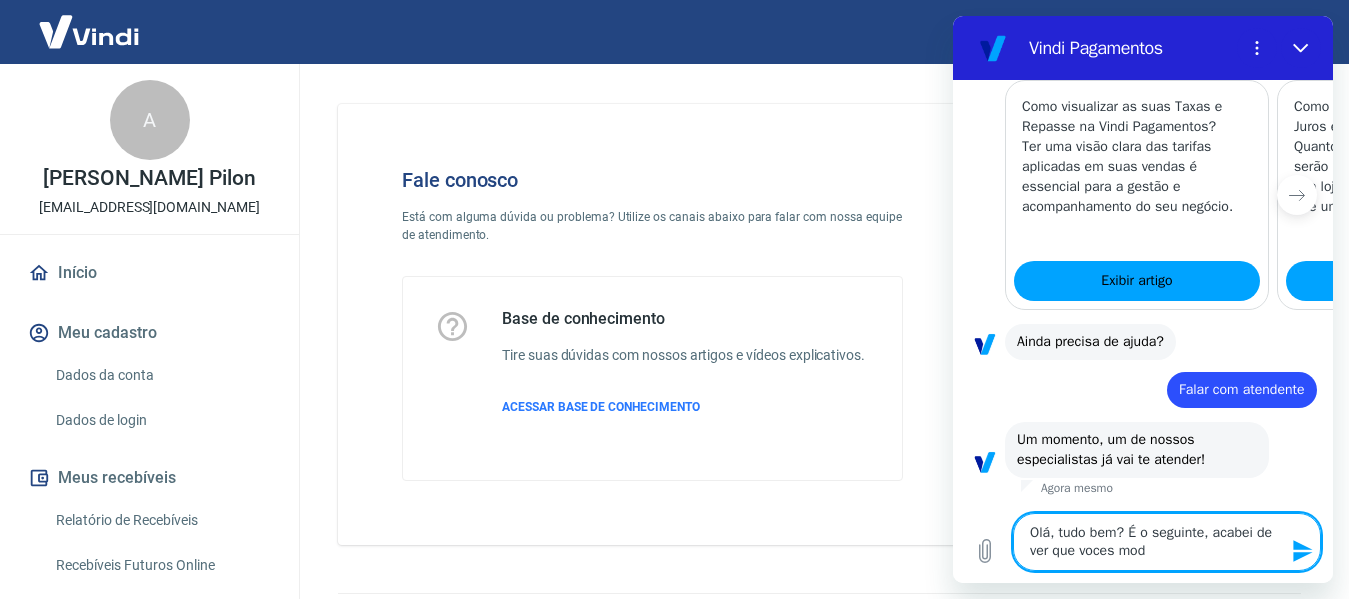 type on "Olá, tudo bem? É o seguinte, acabei de ver que voces modi" 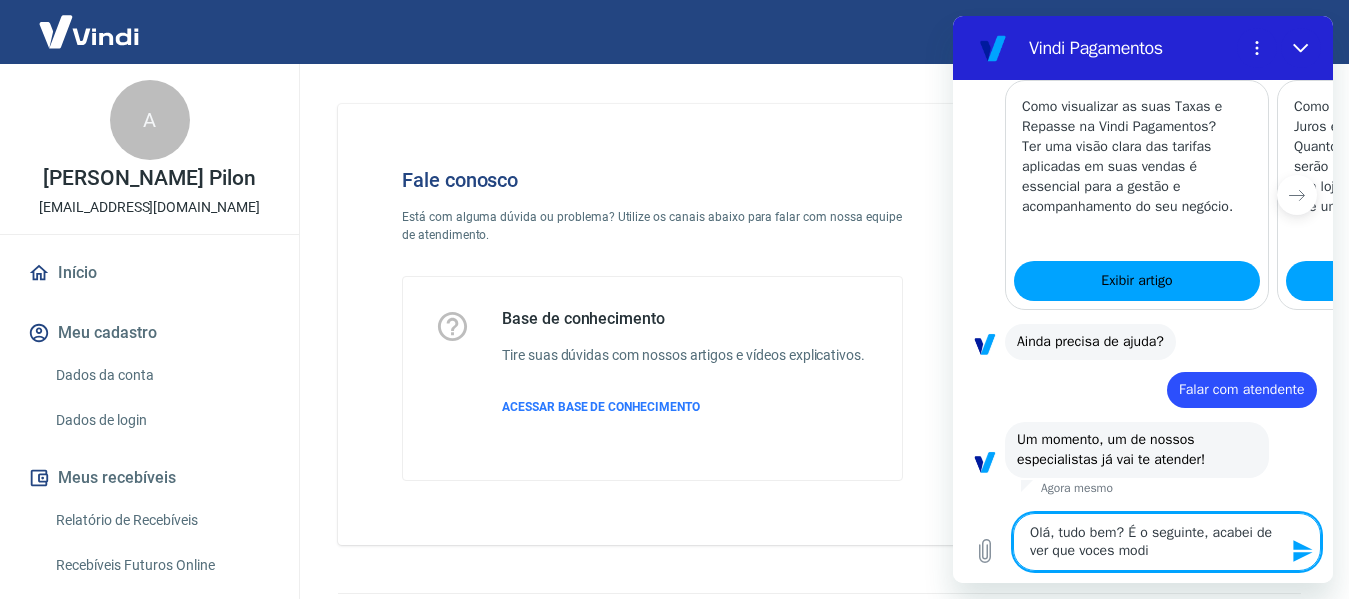 type on "Olá, tudo bem? É o seguinte, acabei de ver que voces modif" 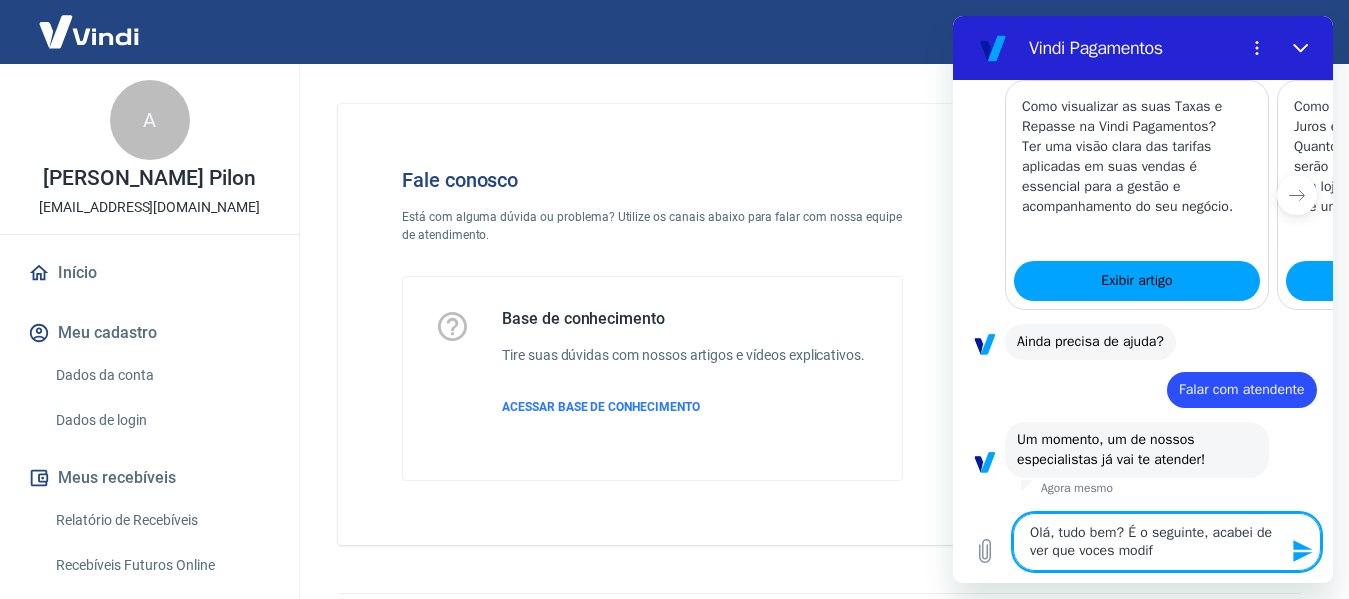 type on "x" 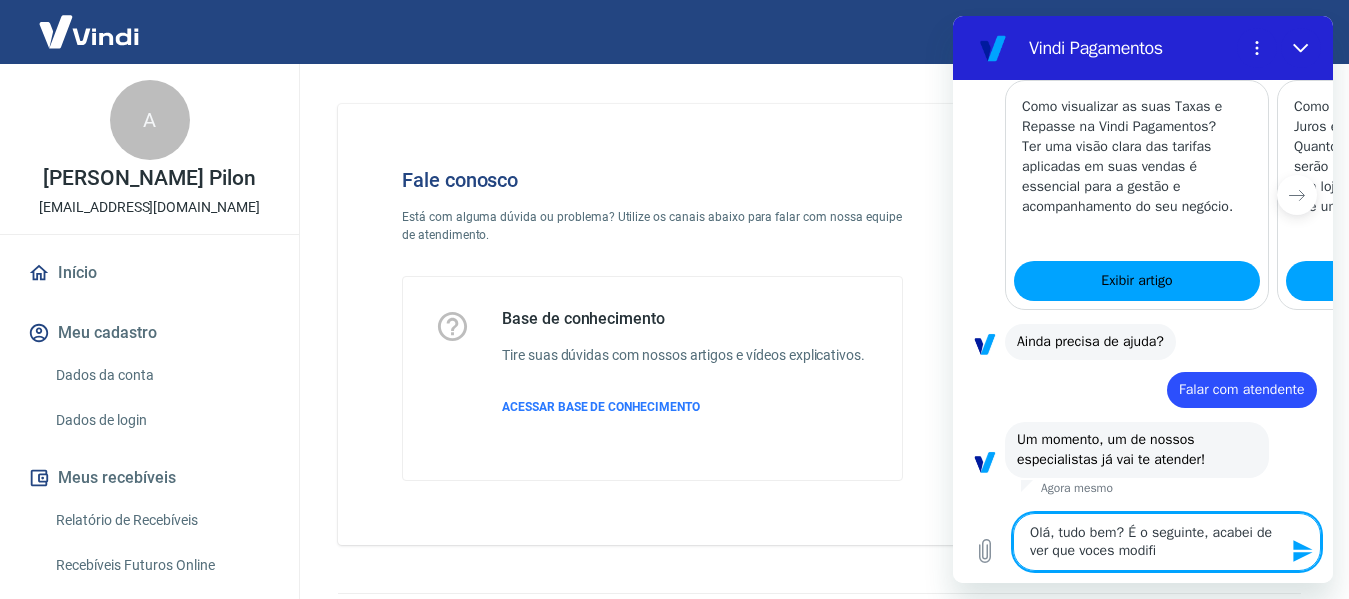 type on "Olá, tudo bem? É o seguinte, acabei de ver que voces modific" 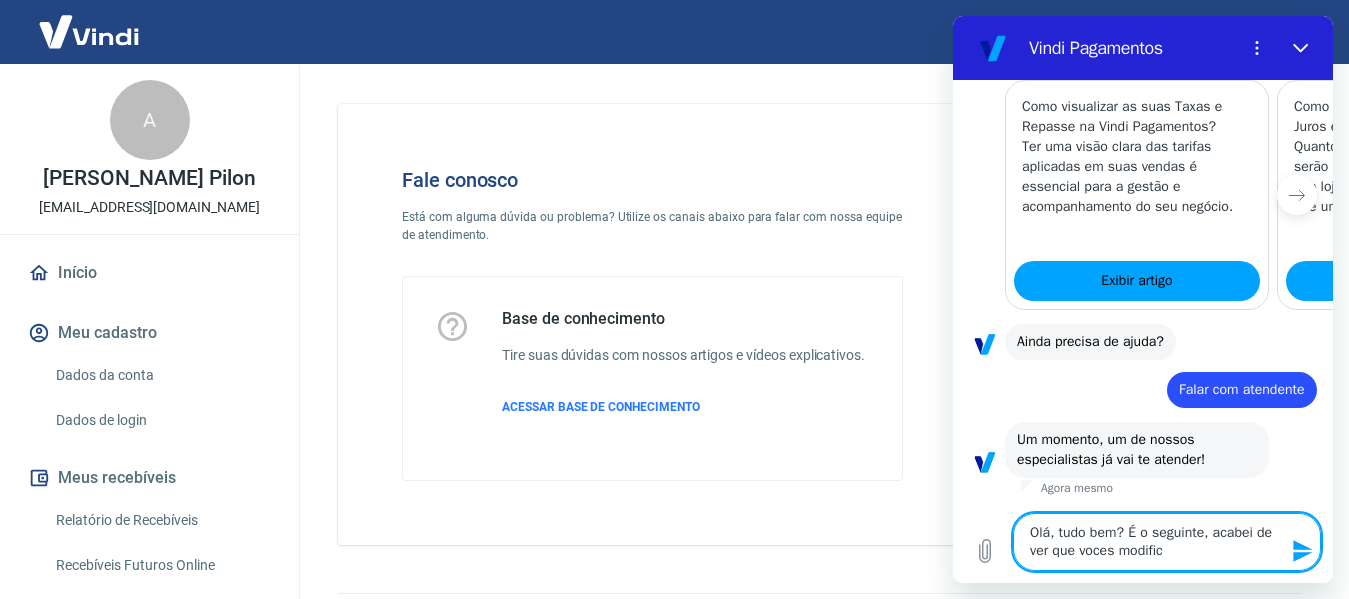 type on "Olá, tudo bem? É o seguinte, acabei de ver que voces modifica" 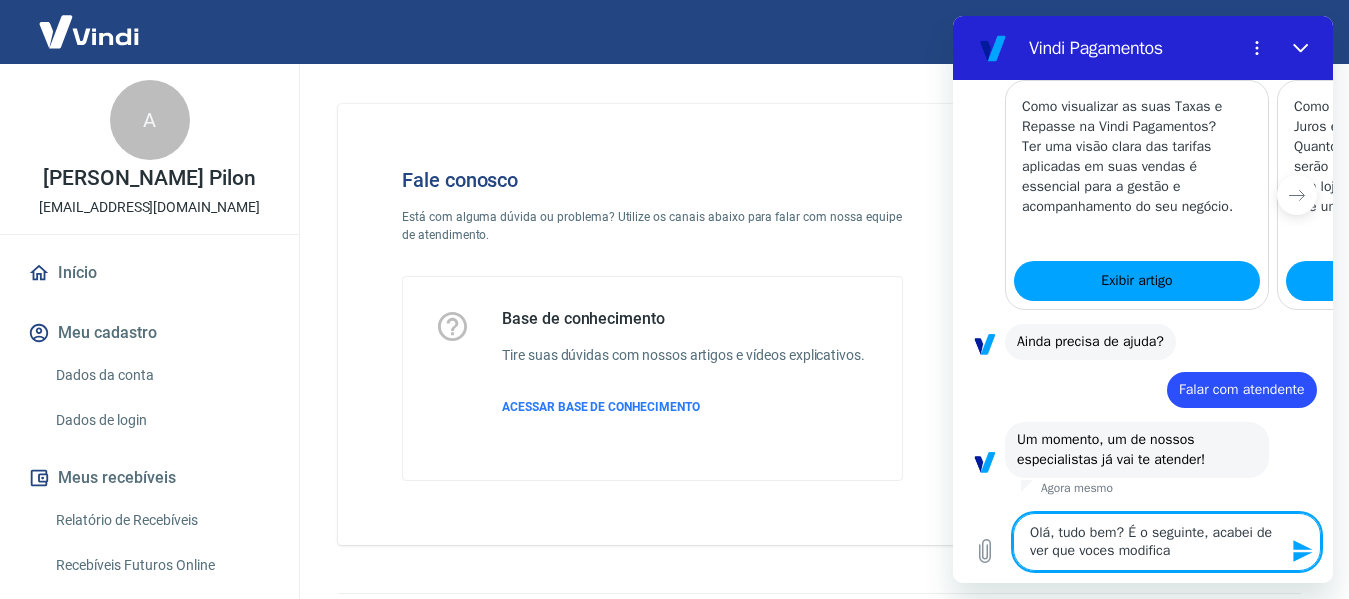 type on "Olá, tudo bem? É o seguinte, acabei de ver que voces modificar" 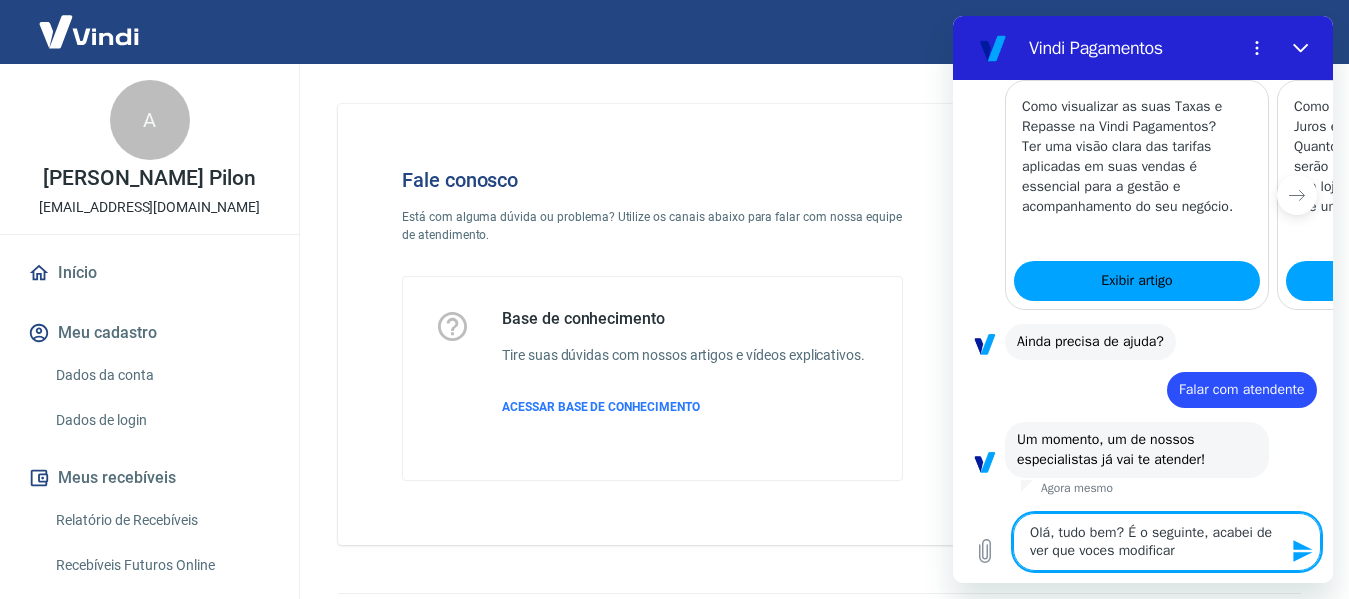 type on "x" 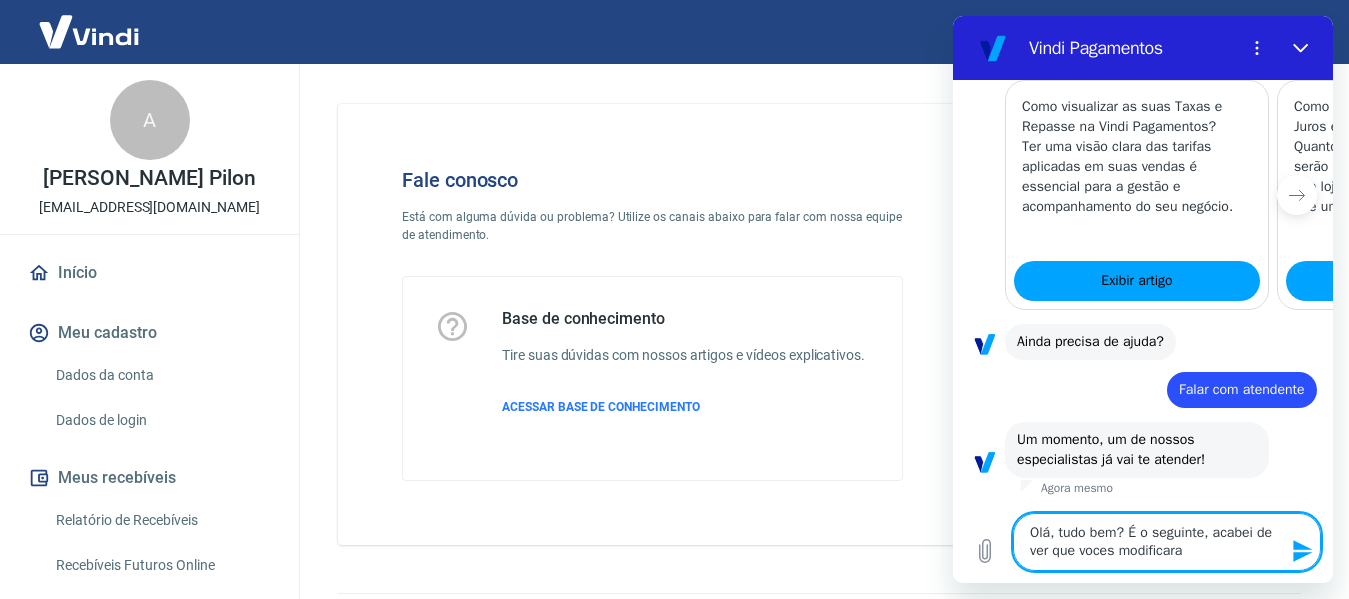 type on "Olá, tudo bem? É o seguinte, acabei de ver que voces modificaram" 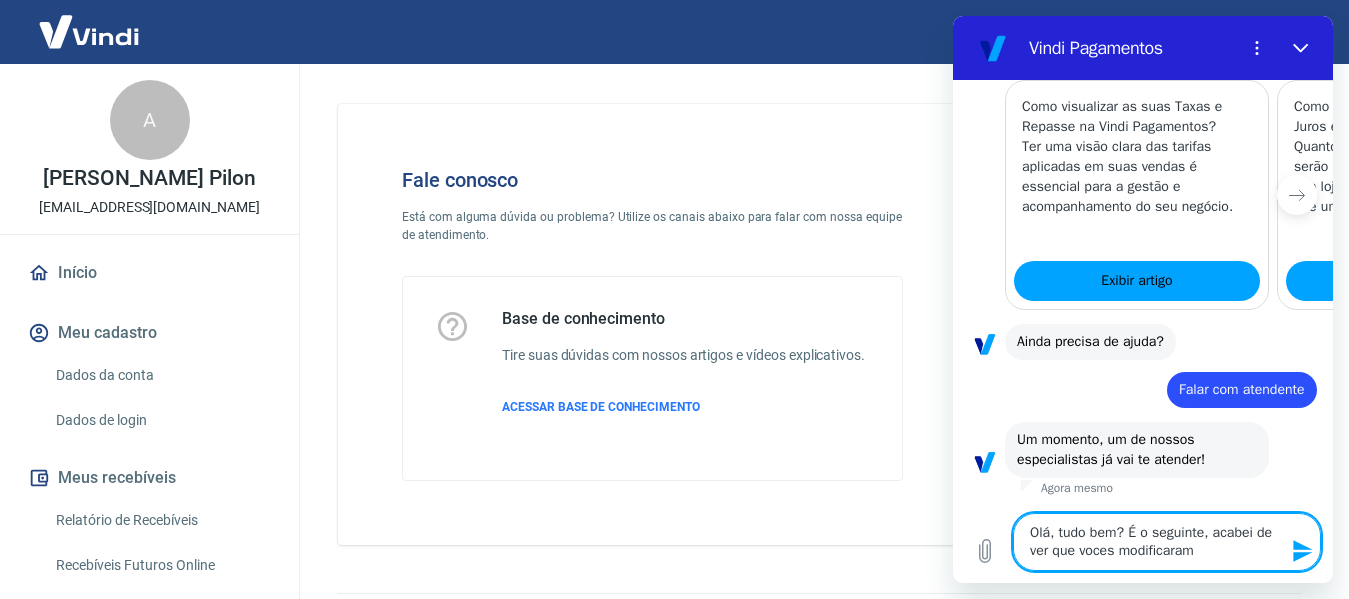 type on "Olá, tudo bem? É o seguinte, acabei de ver que voces modificaram" 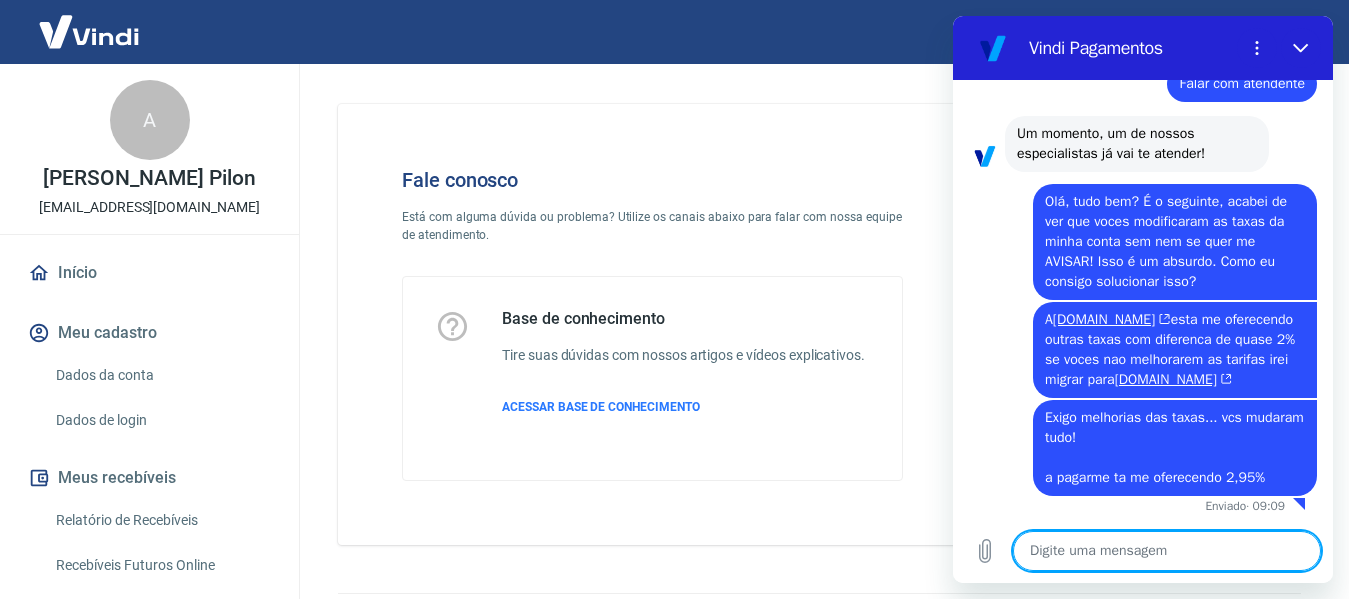 scroll, scrollTop: 1842, scrollLeft: 0, axis: vertical 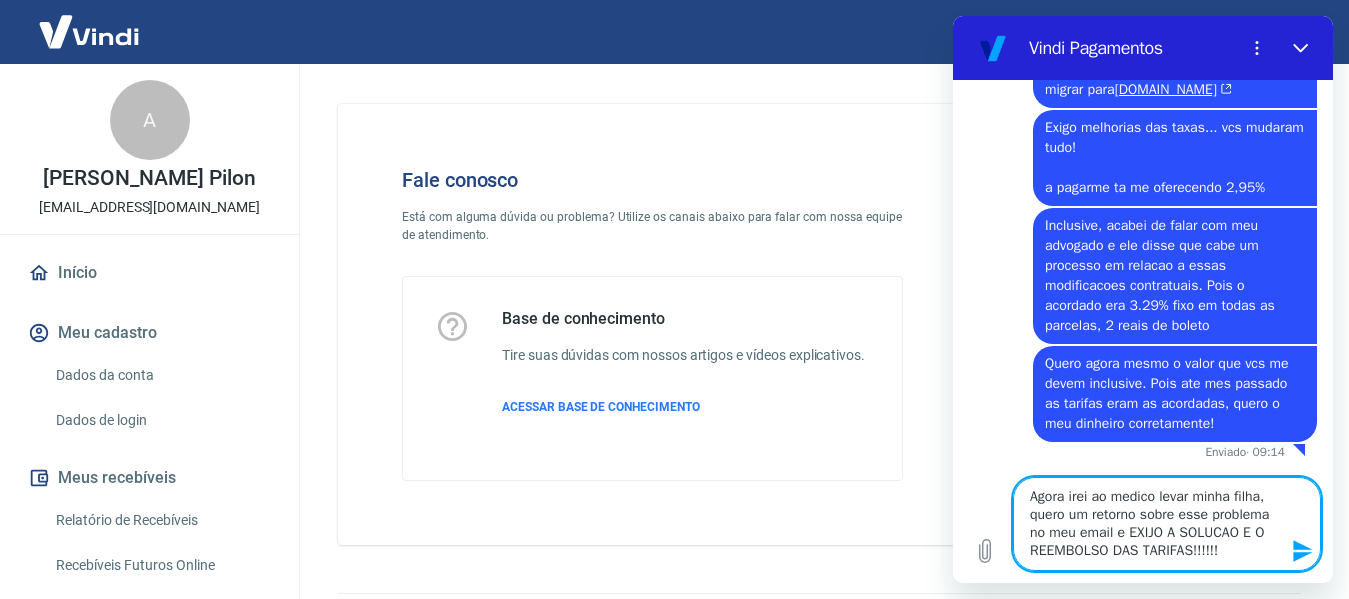 click on "Agora irei ao medico levar minha filha, quero um retorno sobre esse problema no meu email e EXIJO A SOLUCAO E O REEMBOLSO DAS TARIFAS!!!!!!" at bounding box center [1167, 524] 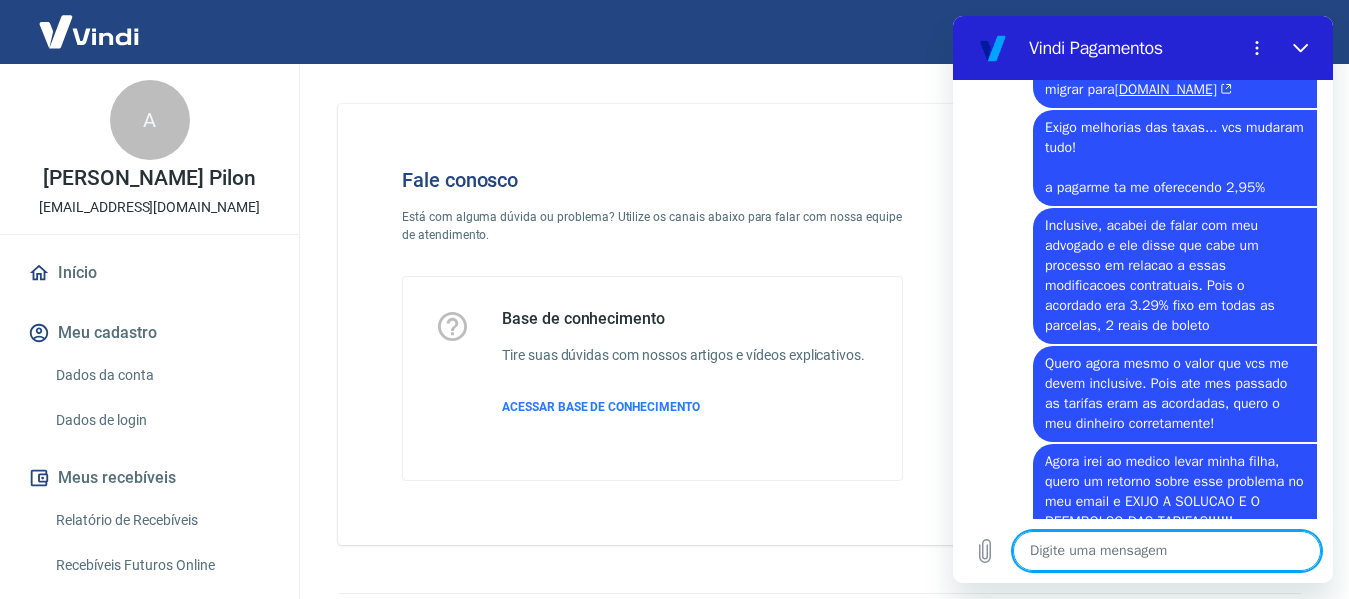 scroll, scrollTop: 2112, scrollLeft: 0, axis: vertical 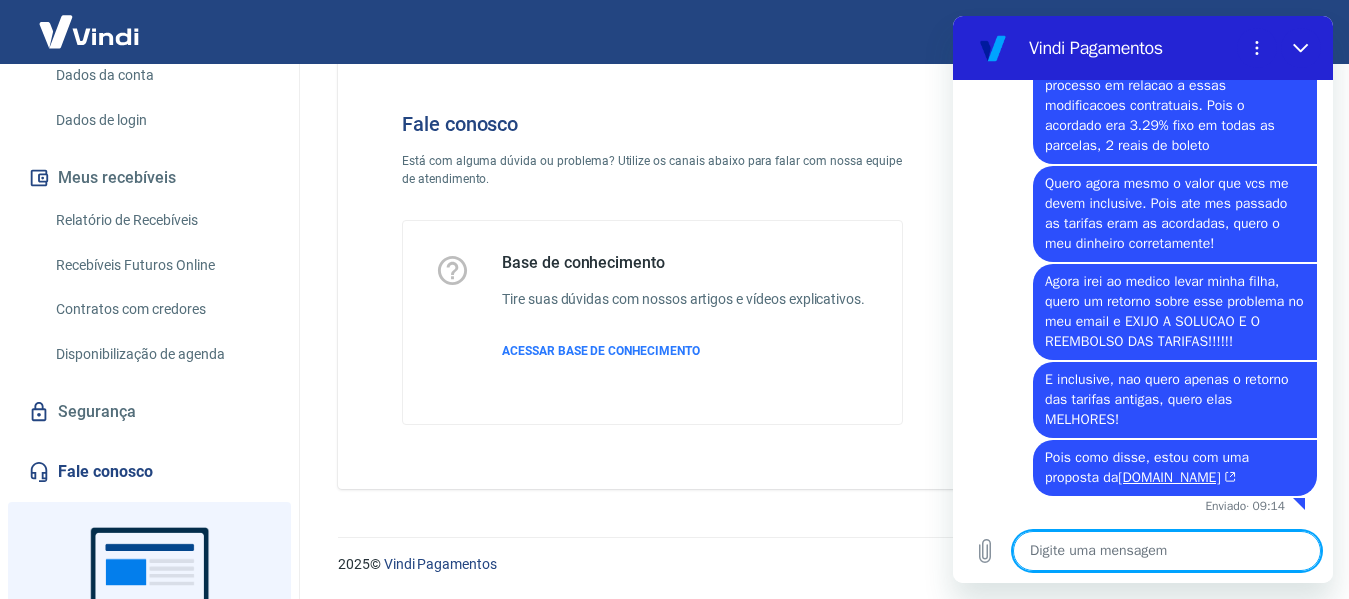 click at bounding box center [1167, 551] 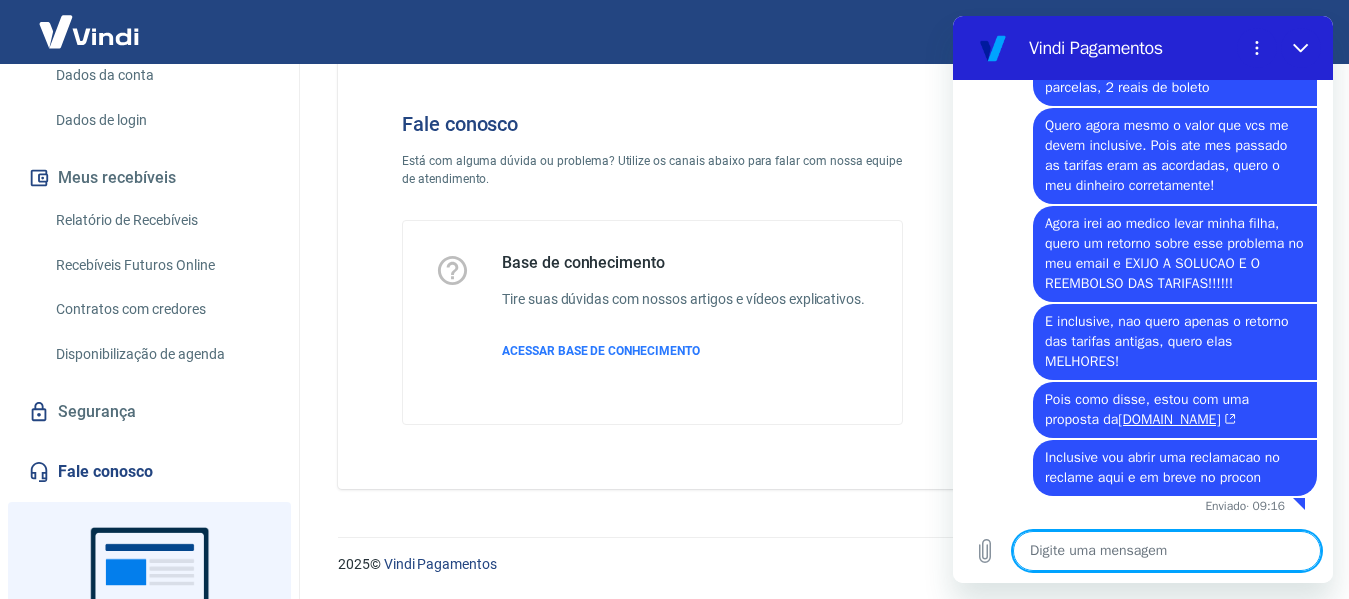 scroll, scrollTop: 2370, scrollLeft: 0, axis: vertical 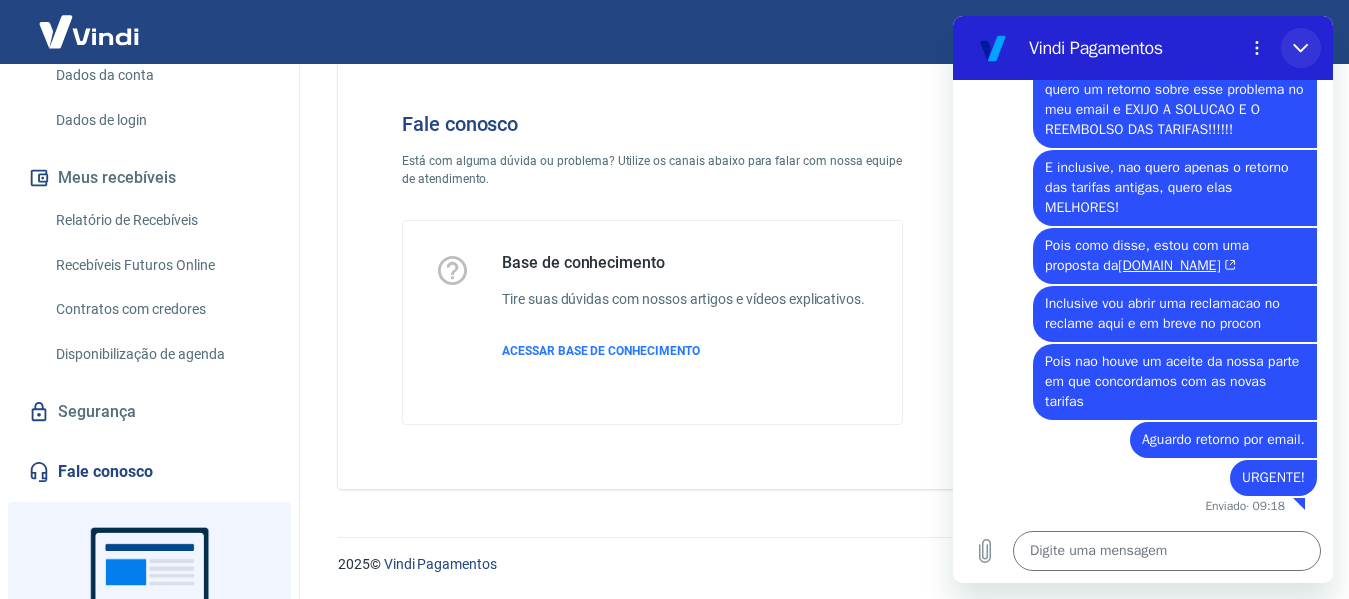 drag, startPoint x: 1299, startPoint y: 41, endPoint x: 2251, endPoint y: 54, distance: 952.08875 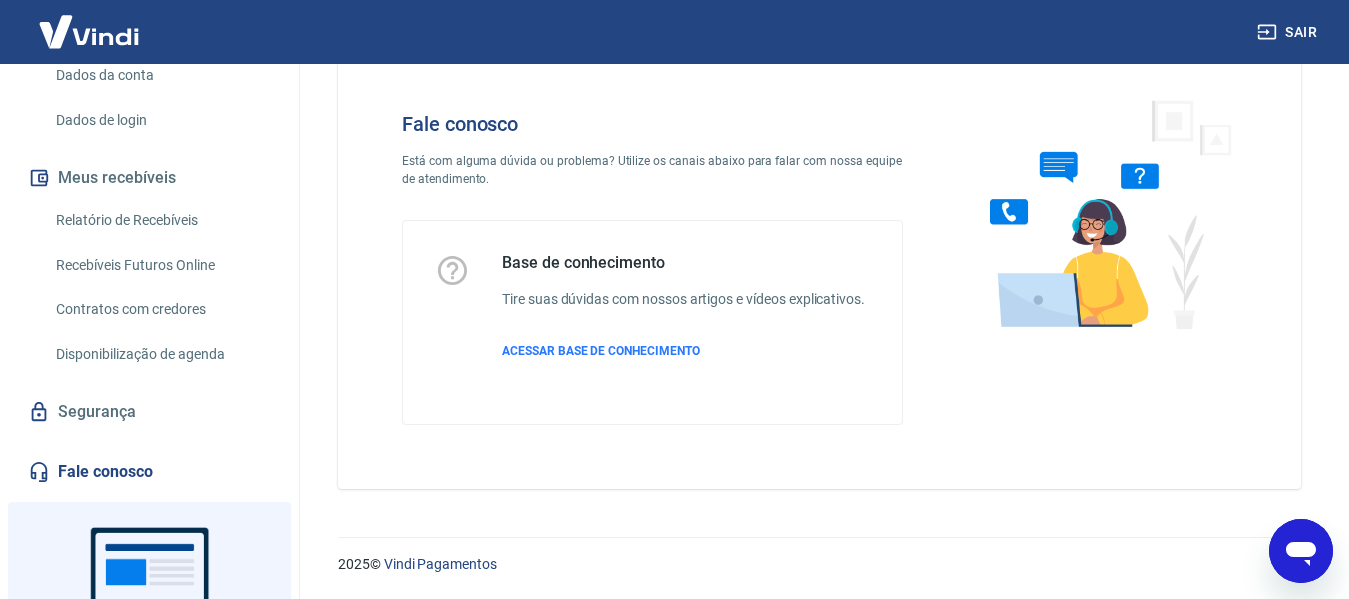 click 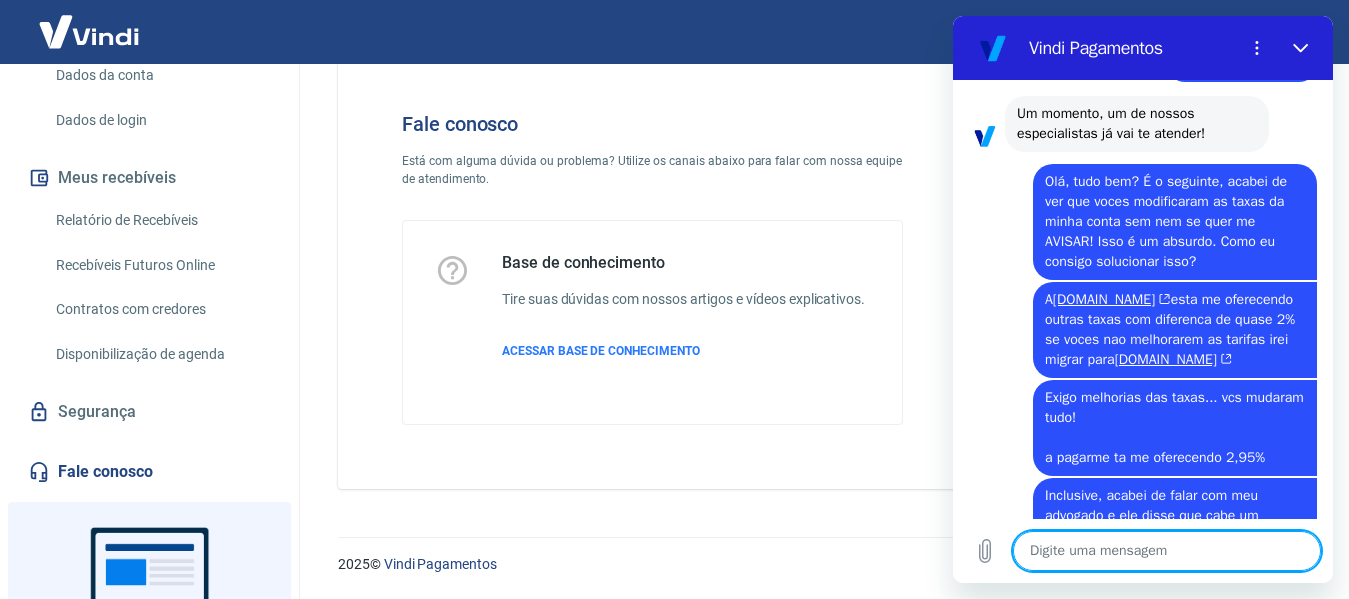 scroll, scrollTop: 1524, scrollLeft: 0, axis: vertical 